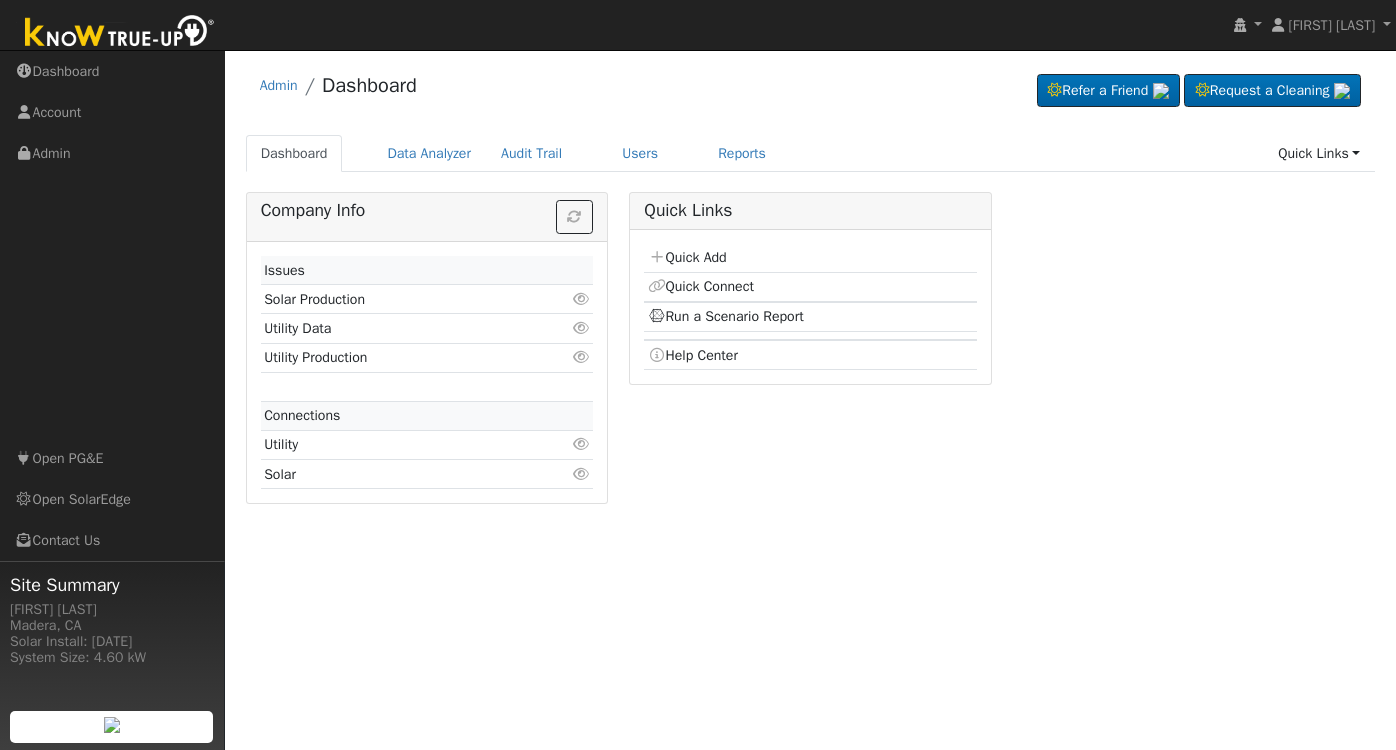 scroll, scrollTop: 0, scrollLeft: 0, axis: both 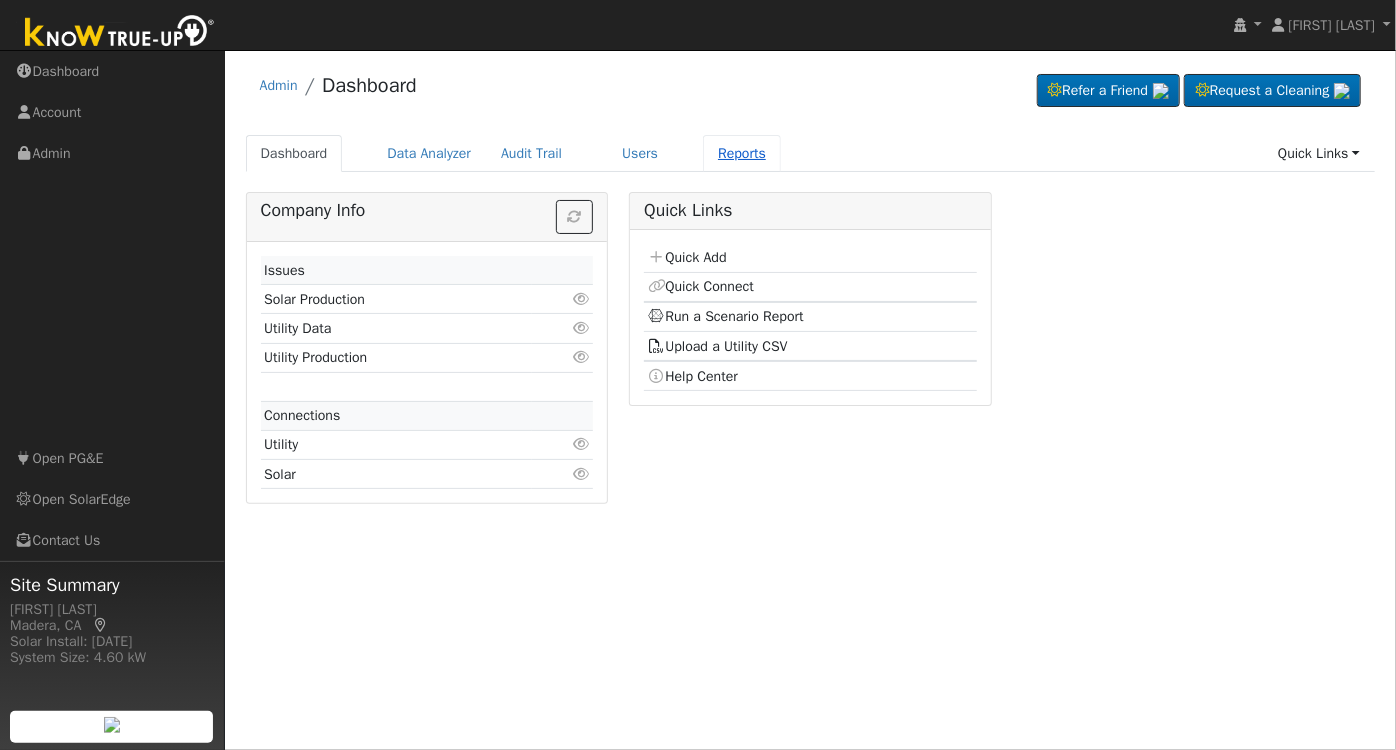 click on "Reports" at bounding box center (742, 153) 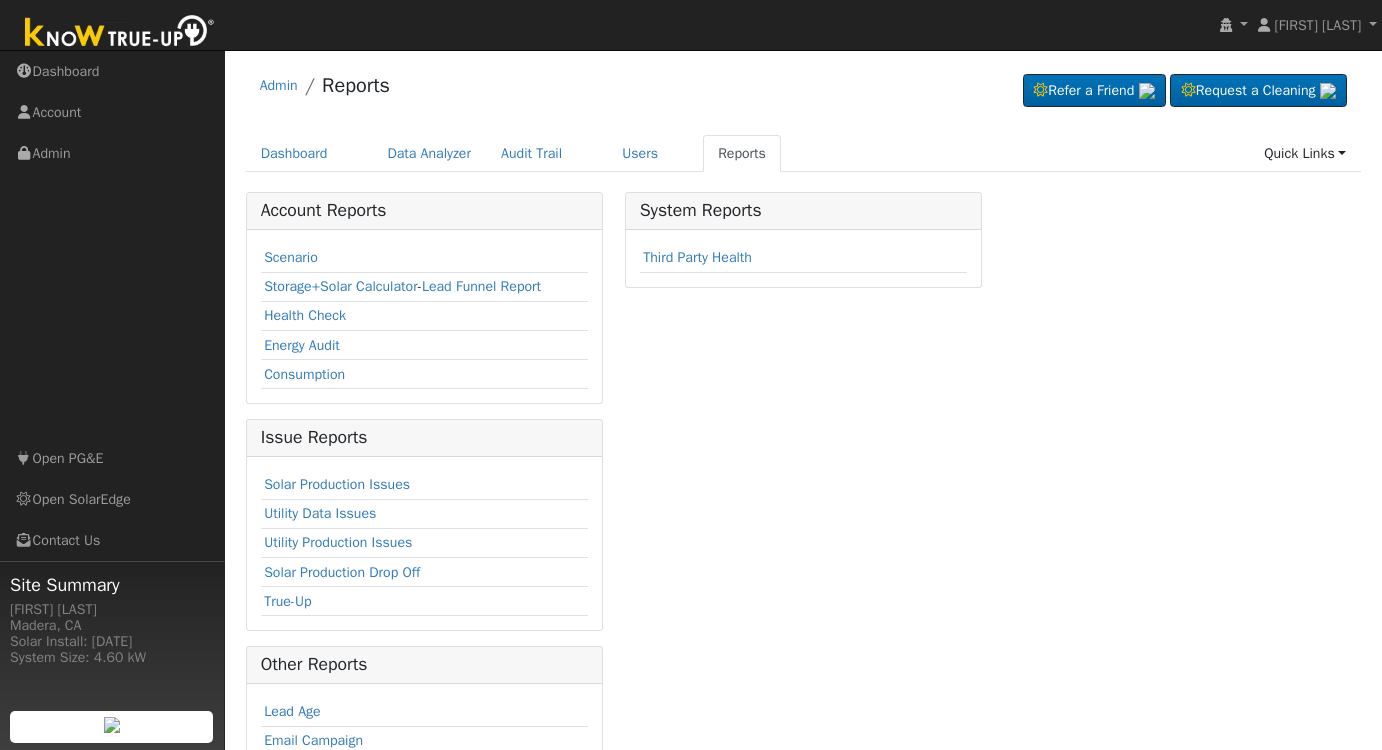 scroll, scrollTop: 0, scrollLeft: 0, axis: both 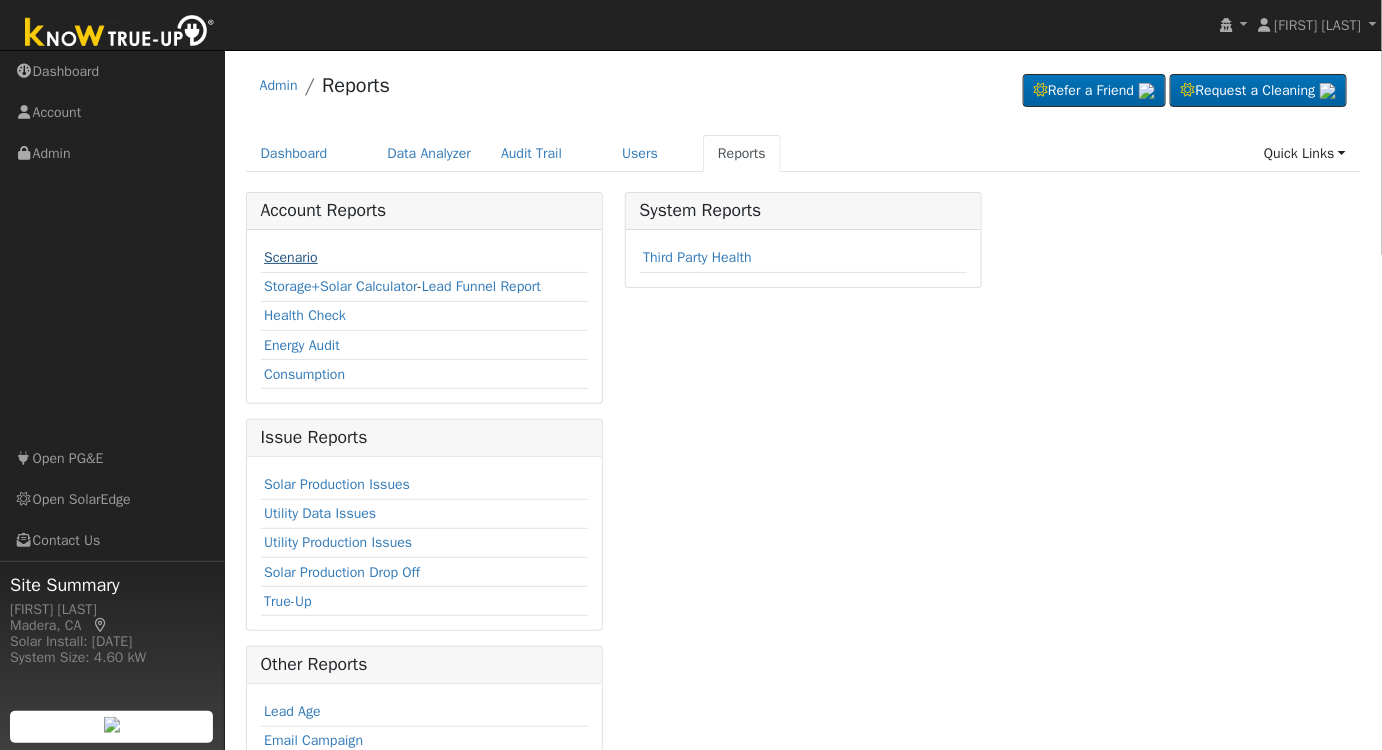 click on "Scenario" at bounding box center (291, 257) 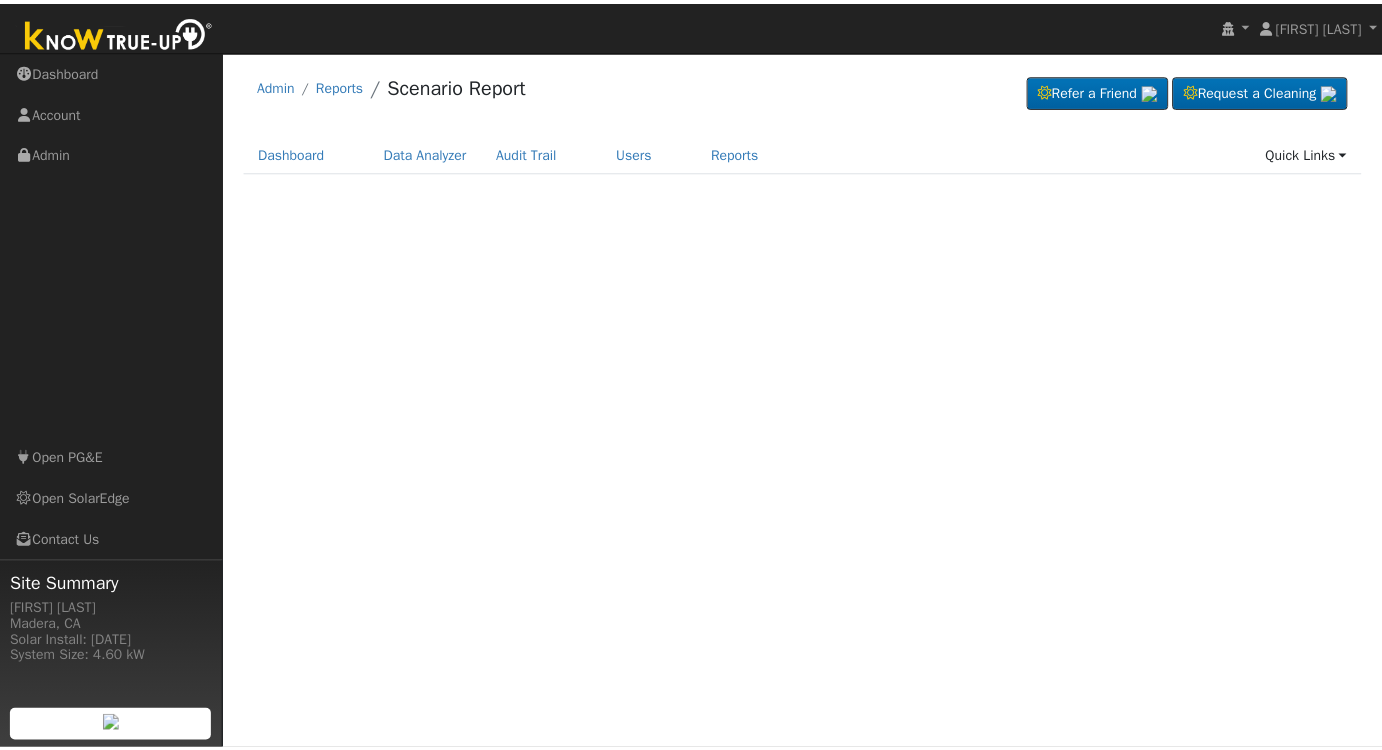 scroll, scrollTop: 0, scrollLeft: 0, axis: both 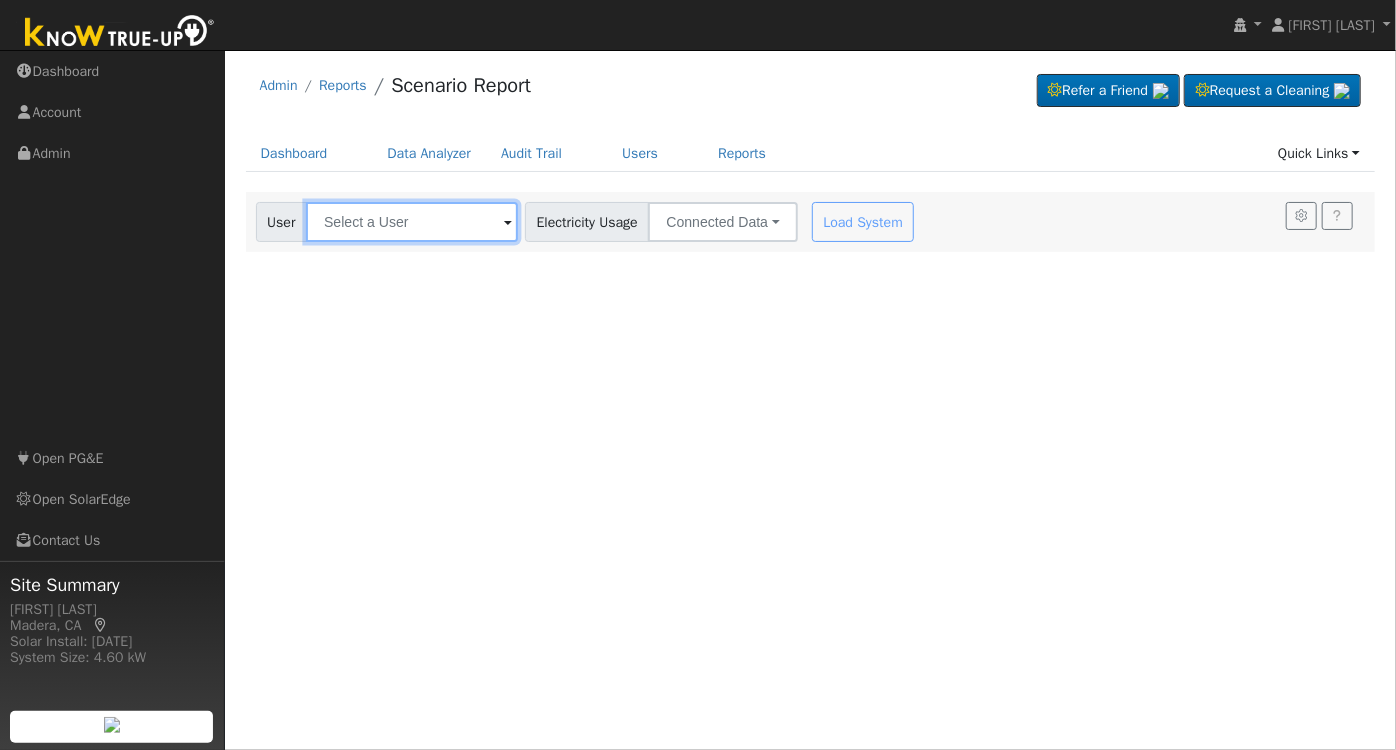 click at bounding box center (412, 222) 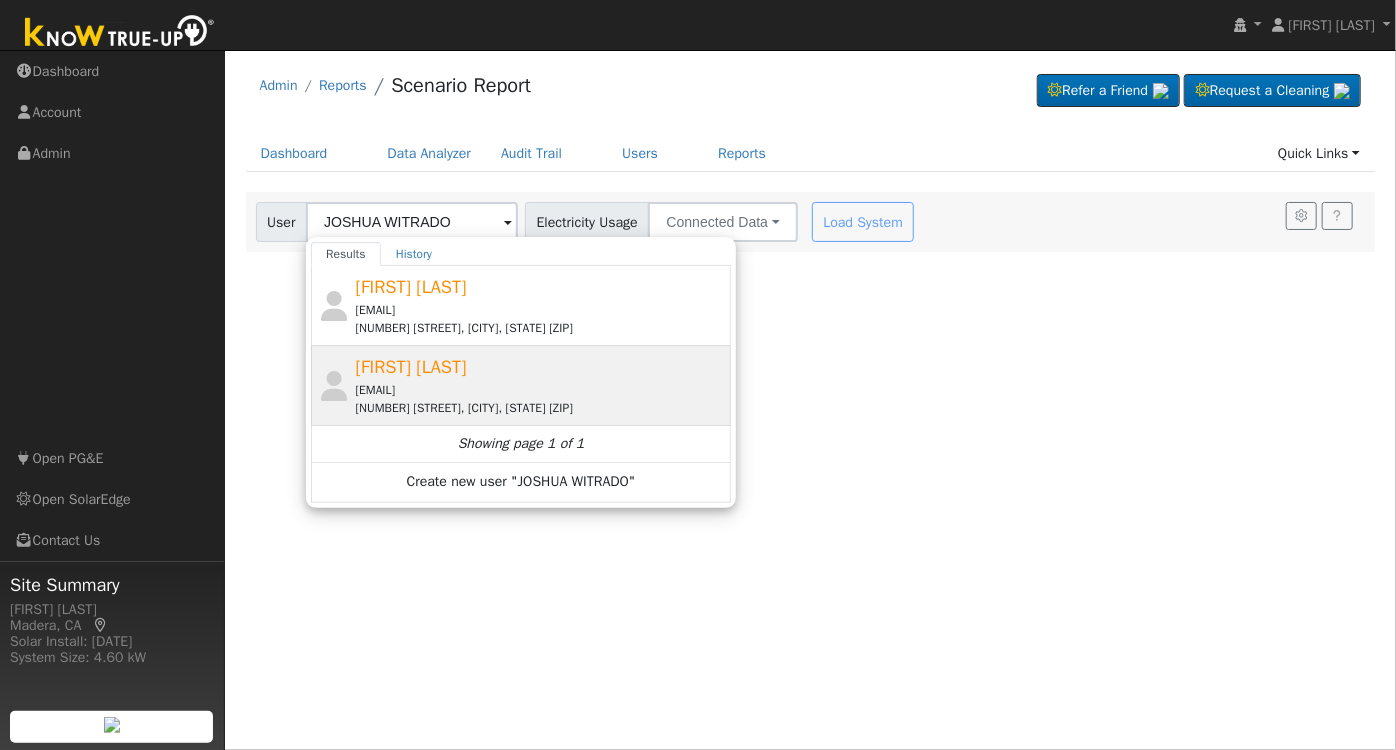 click on "[FIRST] [LAST]" at bounding box center [411, 367] 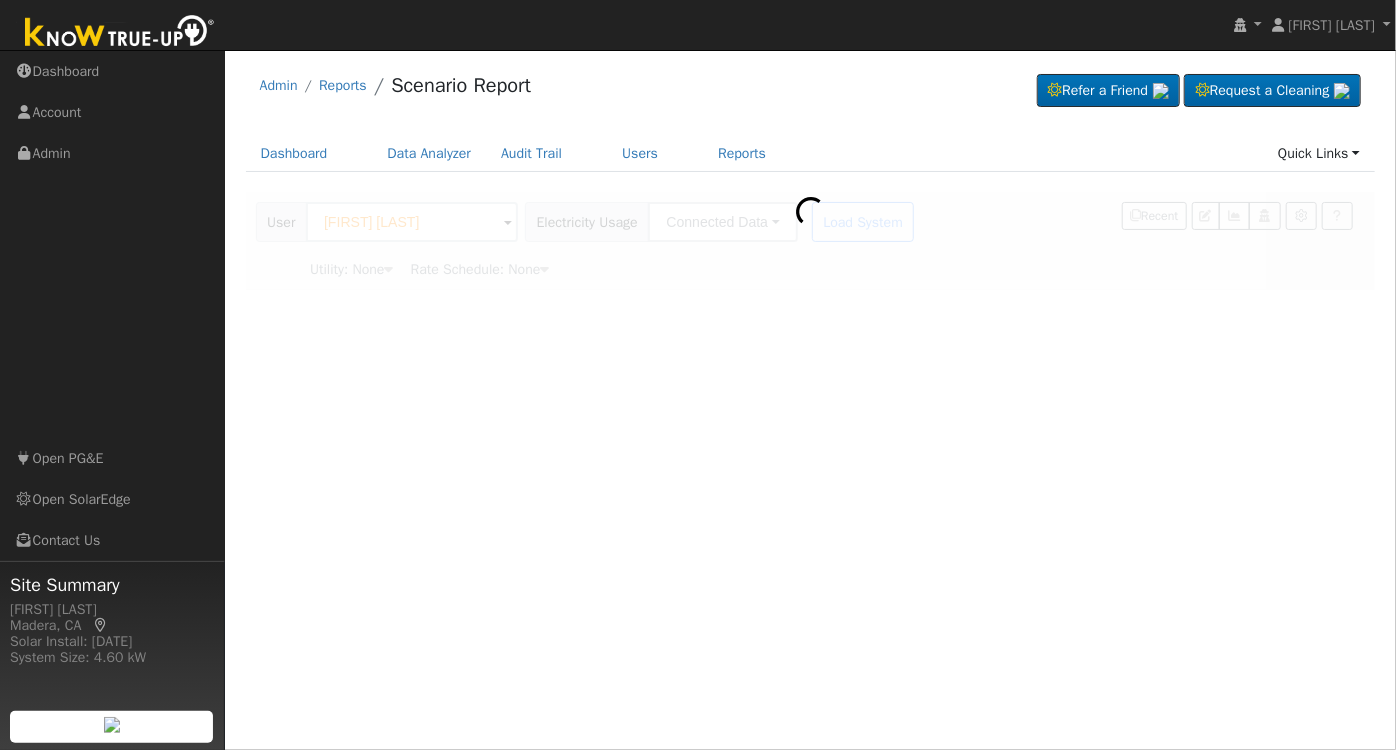 type on "Pacific Gas & Electric" 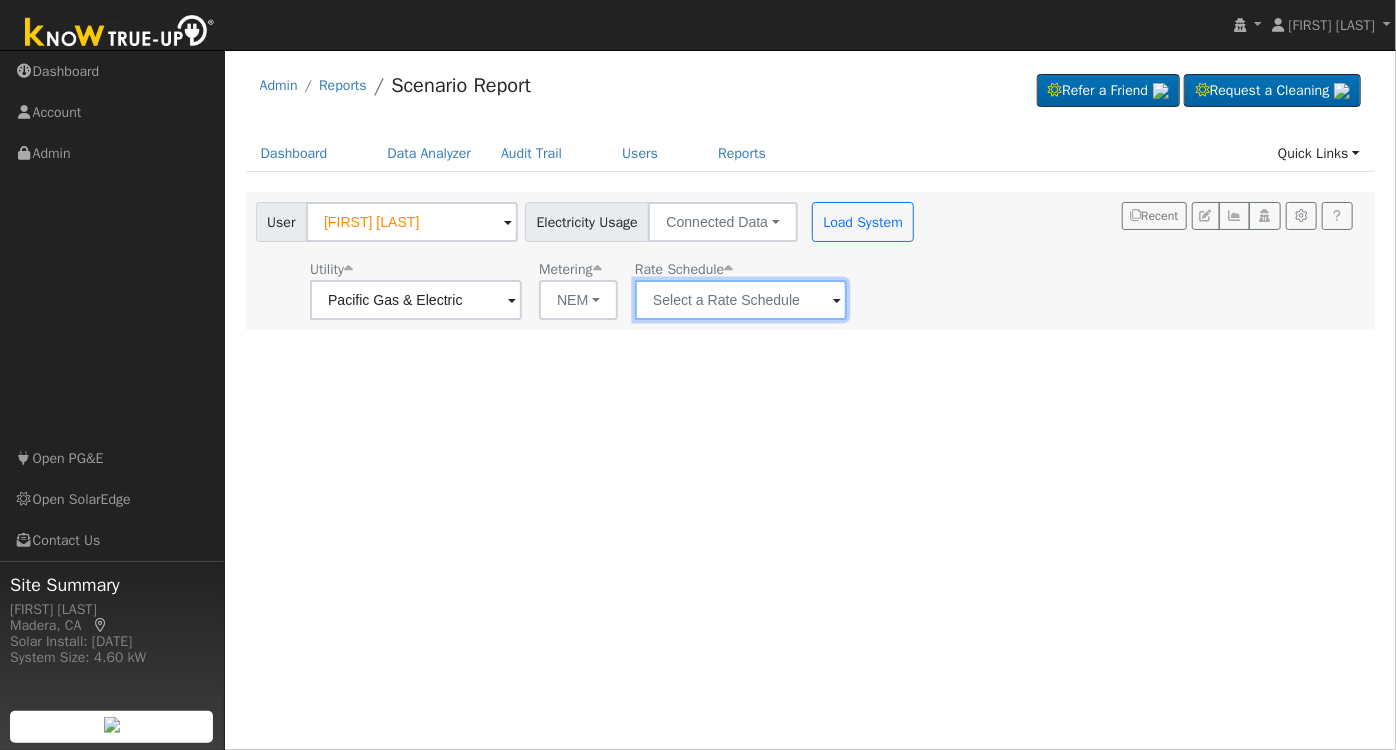 click at bounding box center (416, 300) 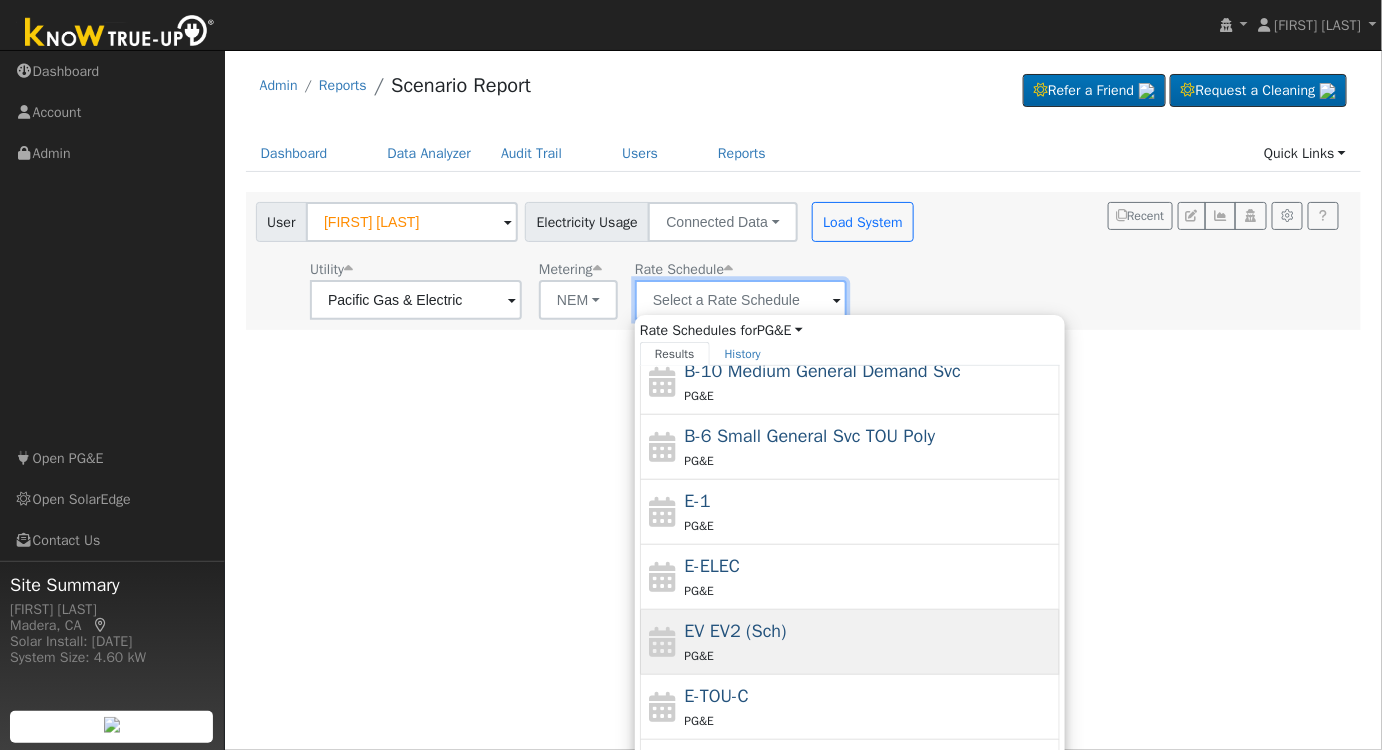 scroll, scrollTop: 216, scrollLeft: 0, axis: vertical 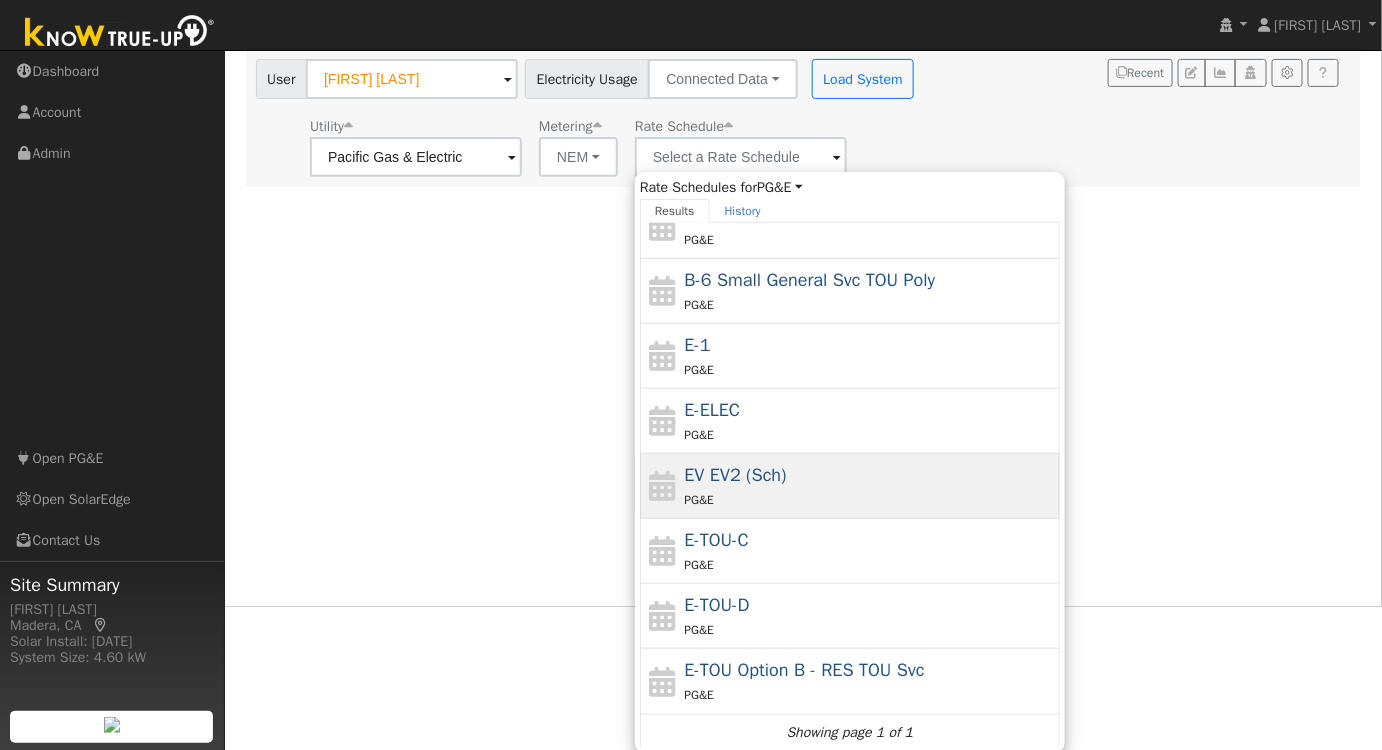 click on "EV EV2 (Sch) PG&E" at bounding box center (870, 486) 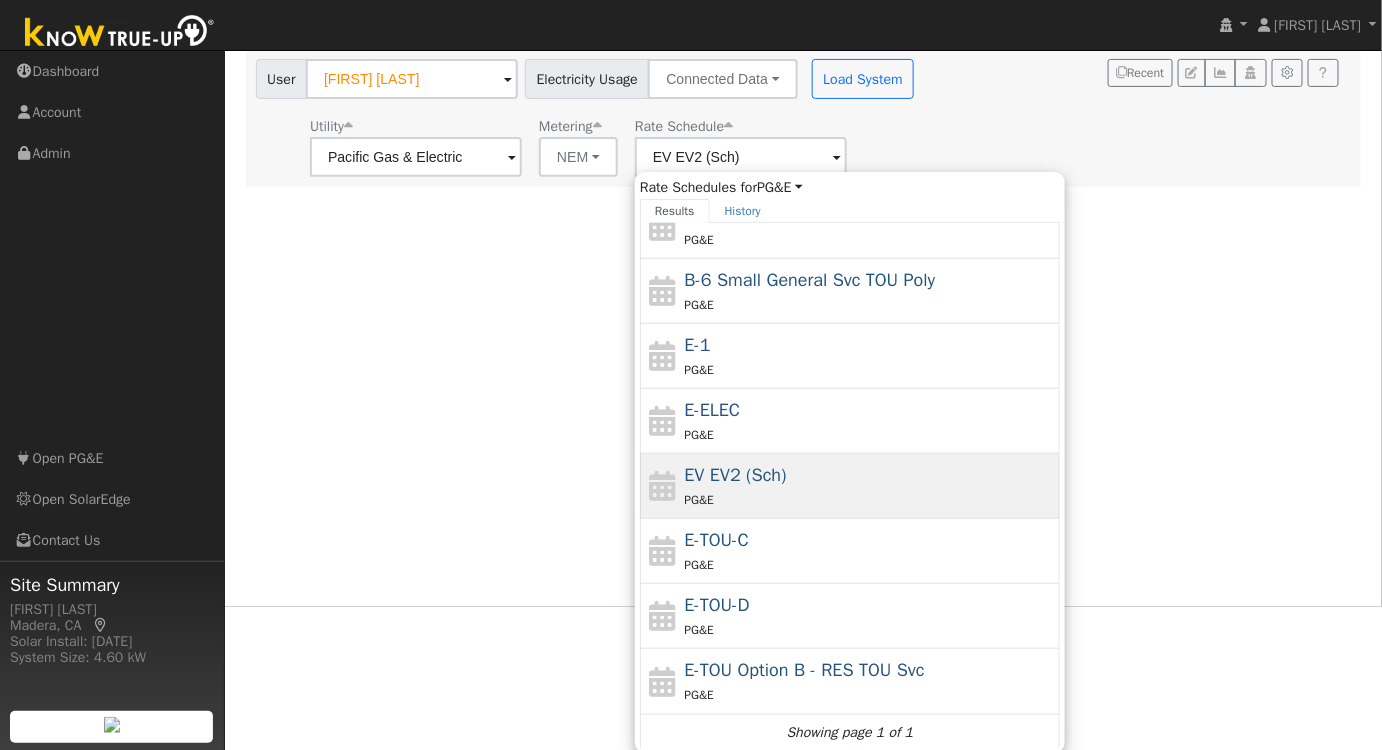scroll, scrollTop: 0, scrollLeft: 0, axis: both 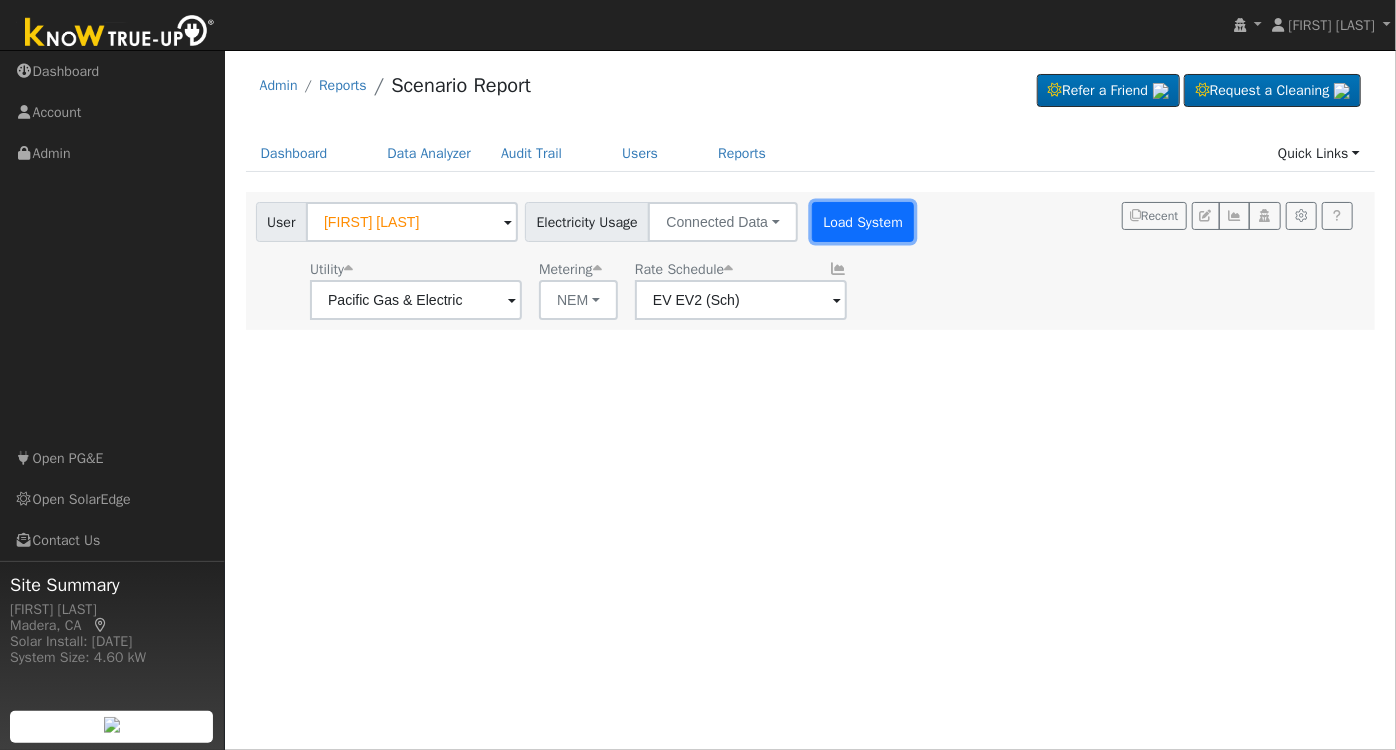click on "Load System" at bounding box center [863, 222] 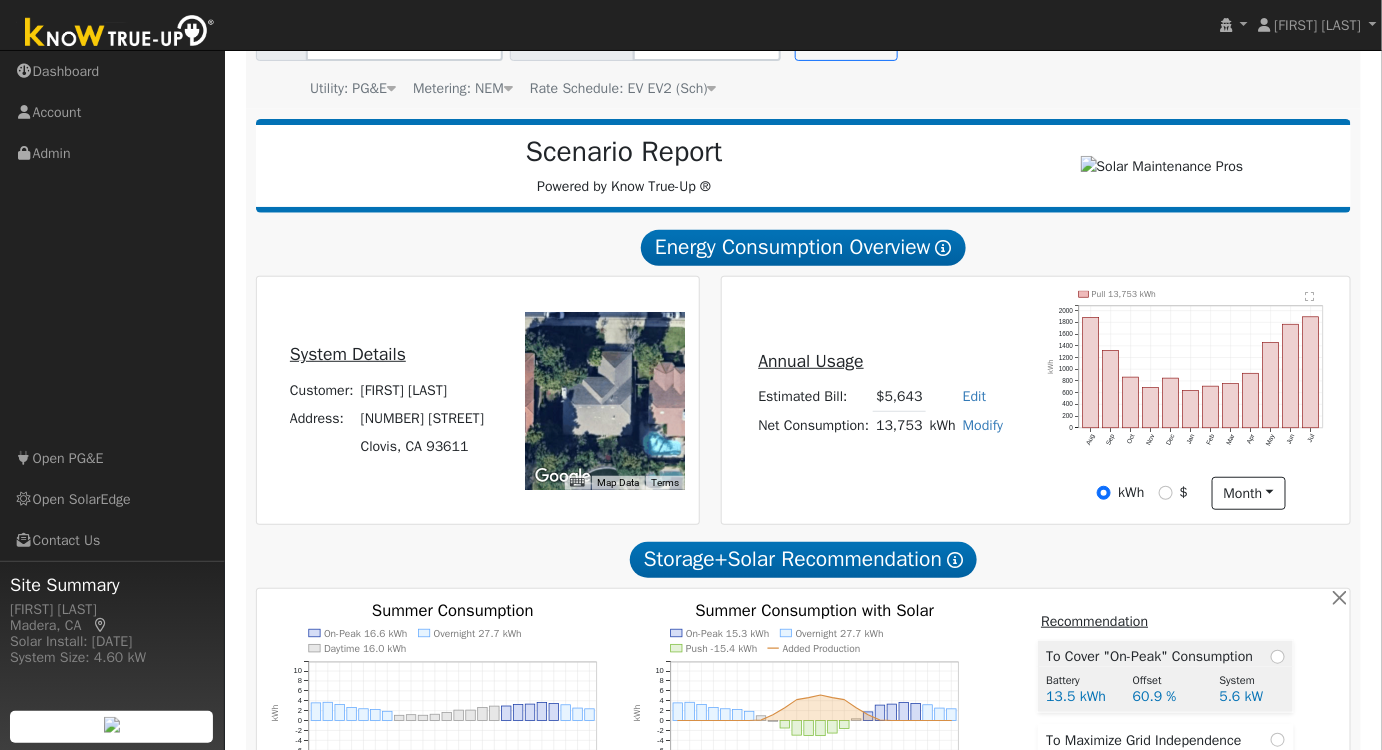 scroll, scrollTop: 181, scrollLeft: 0, axis: vertical 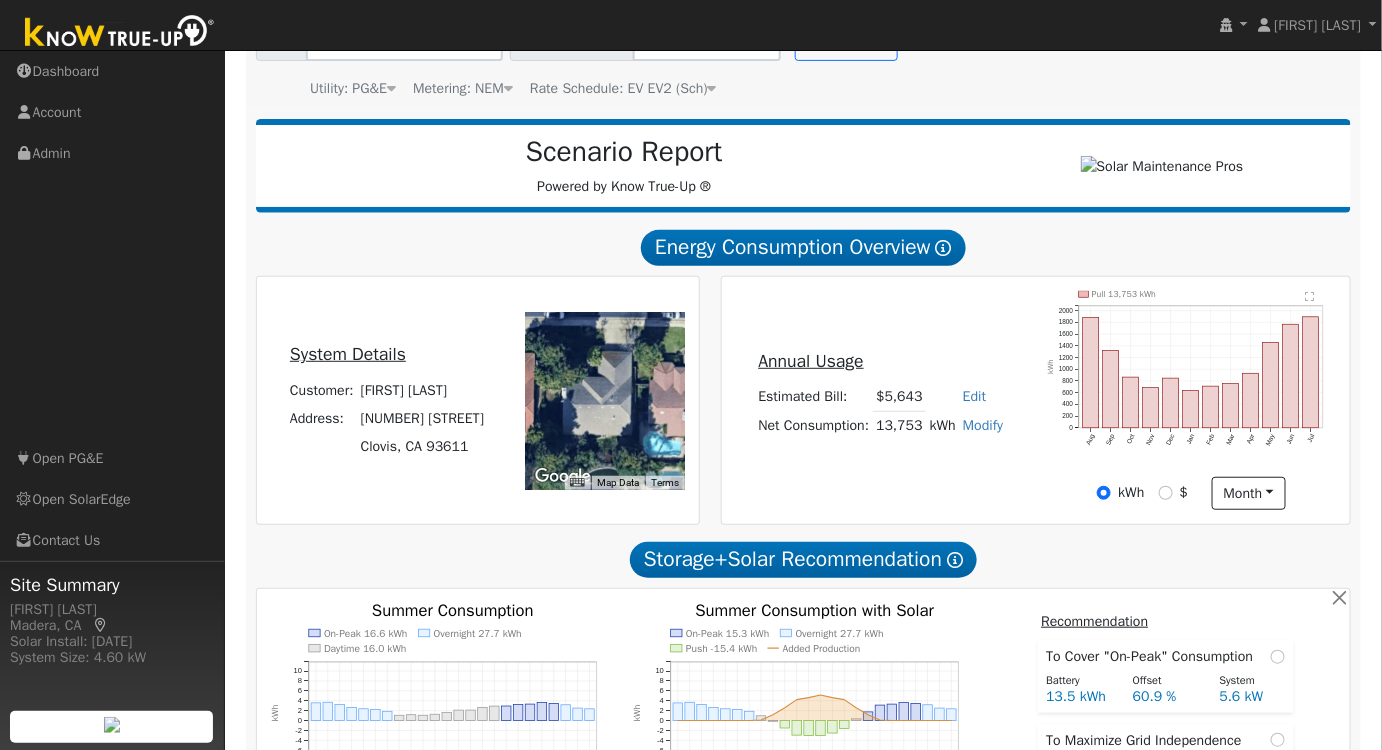 click on "Pull 13,753 kWh Aug Sep Oct Nov Dec Jan Feb Mar Apr May Jun Jul 0 200 400 600 800 1000 1200 1400 1600 1800 2000  kWh onclick="" onclick="" onclick="" onclick="" onclick="" onclick="" onclick="" onclick="" onclick="" onclick="" onclick="" onclick="" onclick="" onclick="" onclick="" onclick="" onclick="" onclick="" onclick="" onclick="" onclick="" onclick="" onclick="" onclick=""" 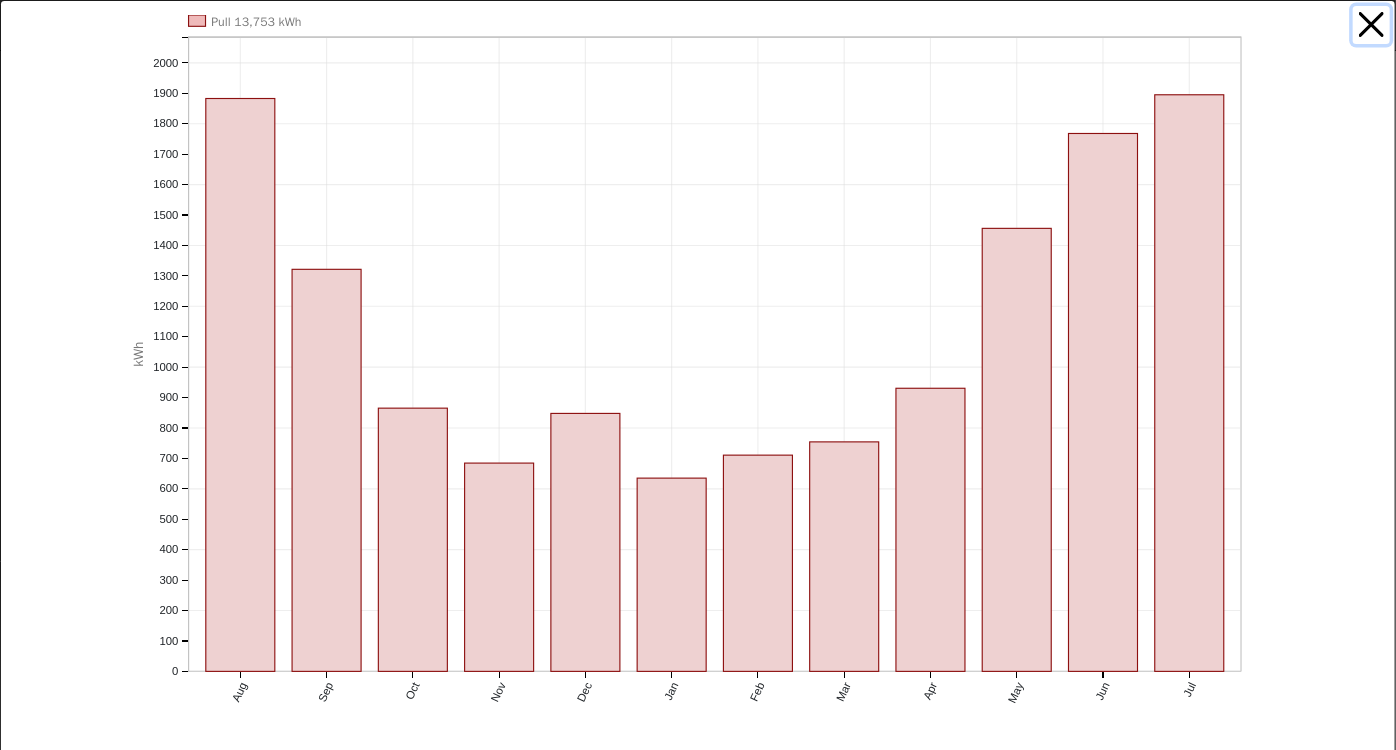 click at bounding box center (1372, 25) 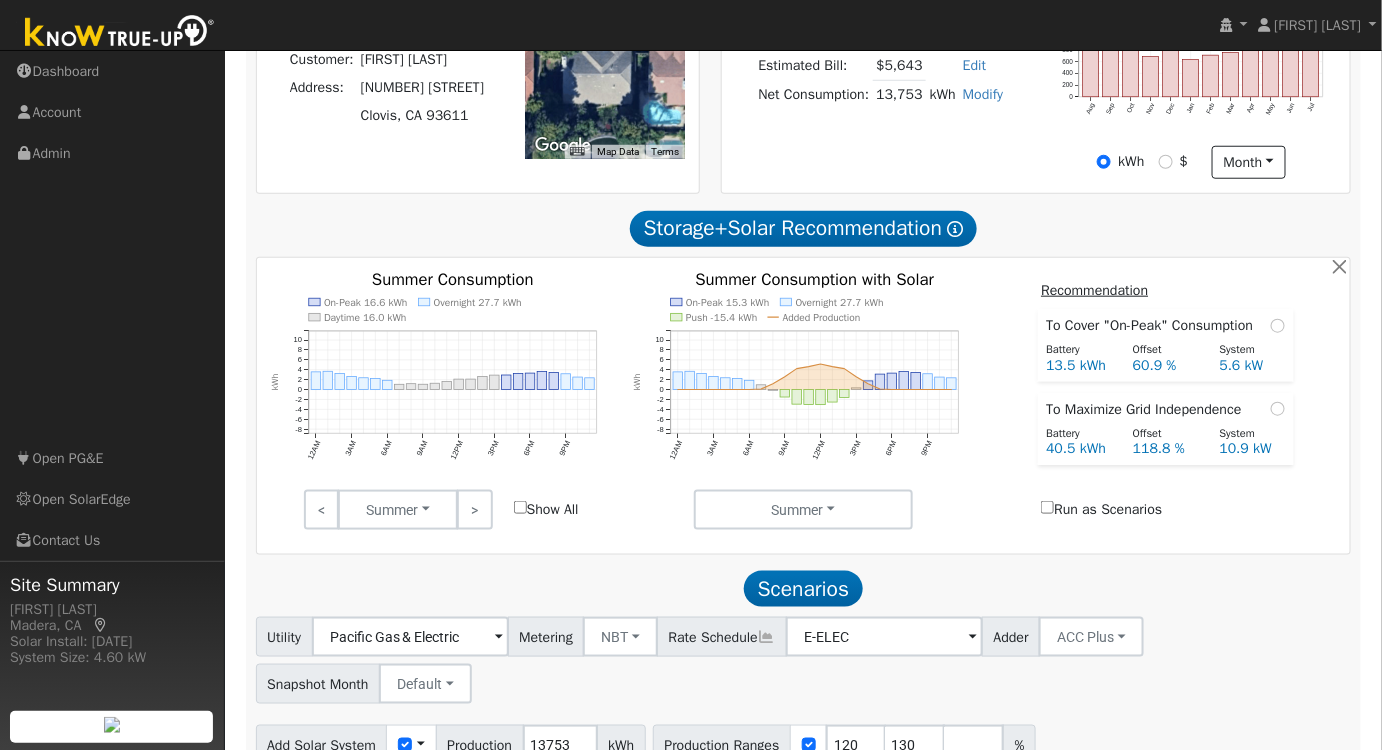 scroll, scrollTop: 613, scrollLeft: 0, axis: vertical 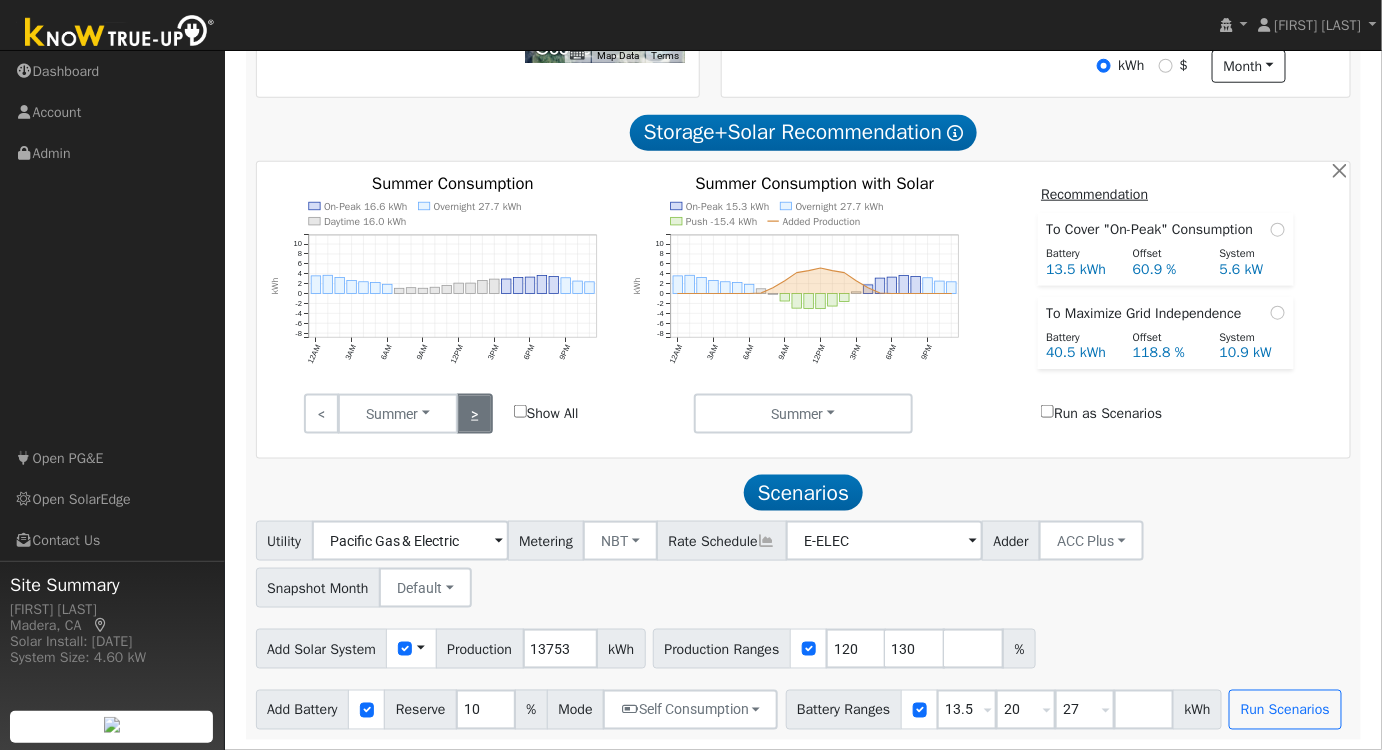 click on ">" at bounding box center [474, 414] 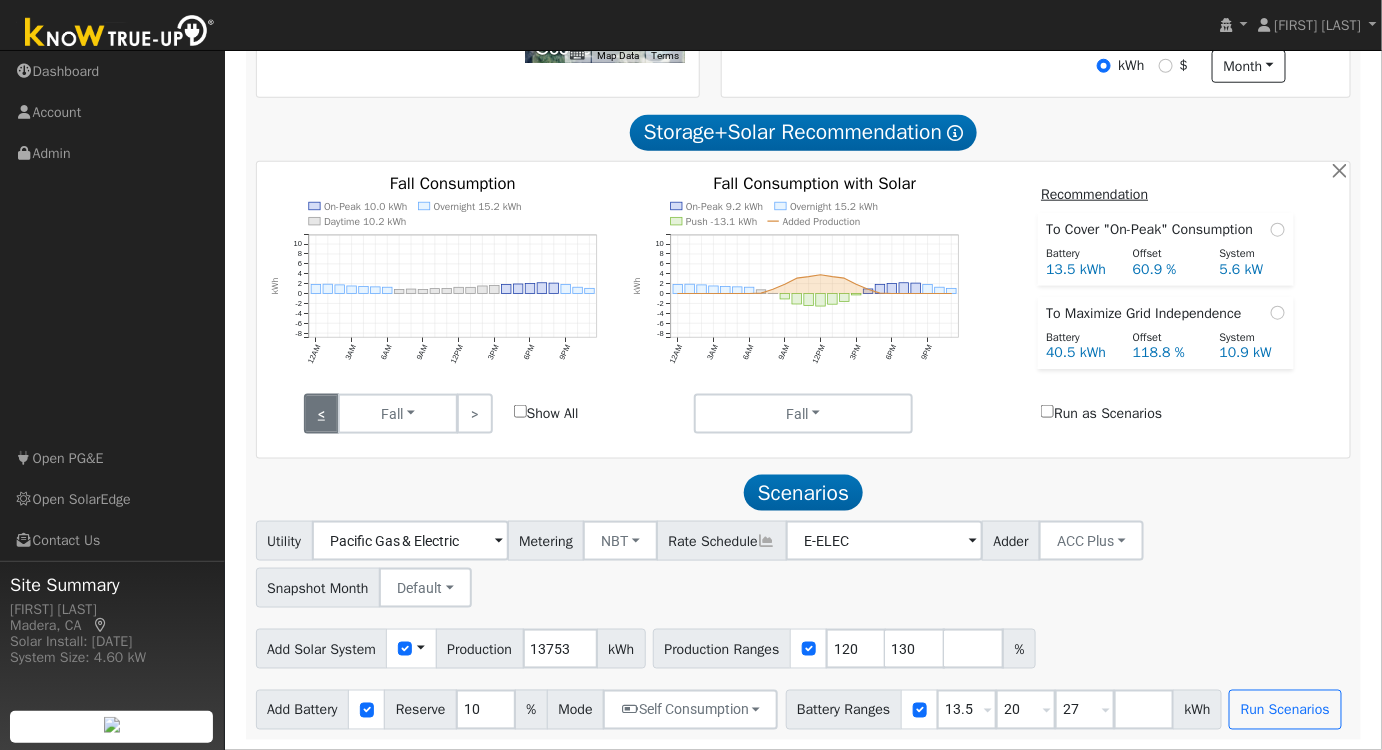click on "<" at bounding box center (321, 414) 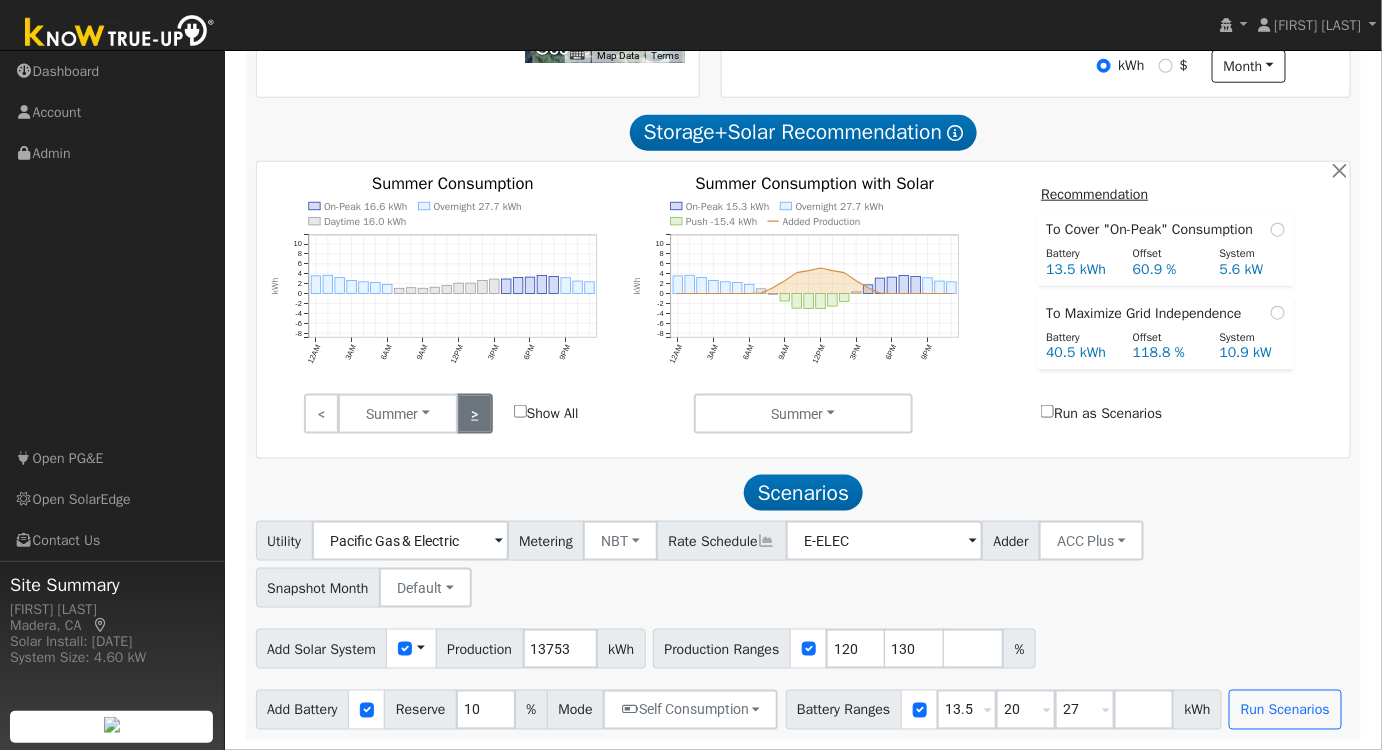 click on ">" at bounding box center [474, 414] 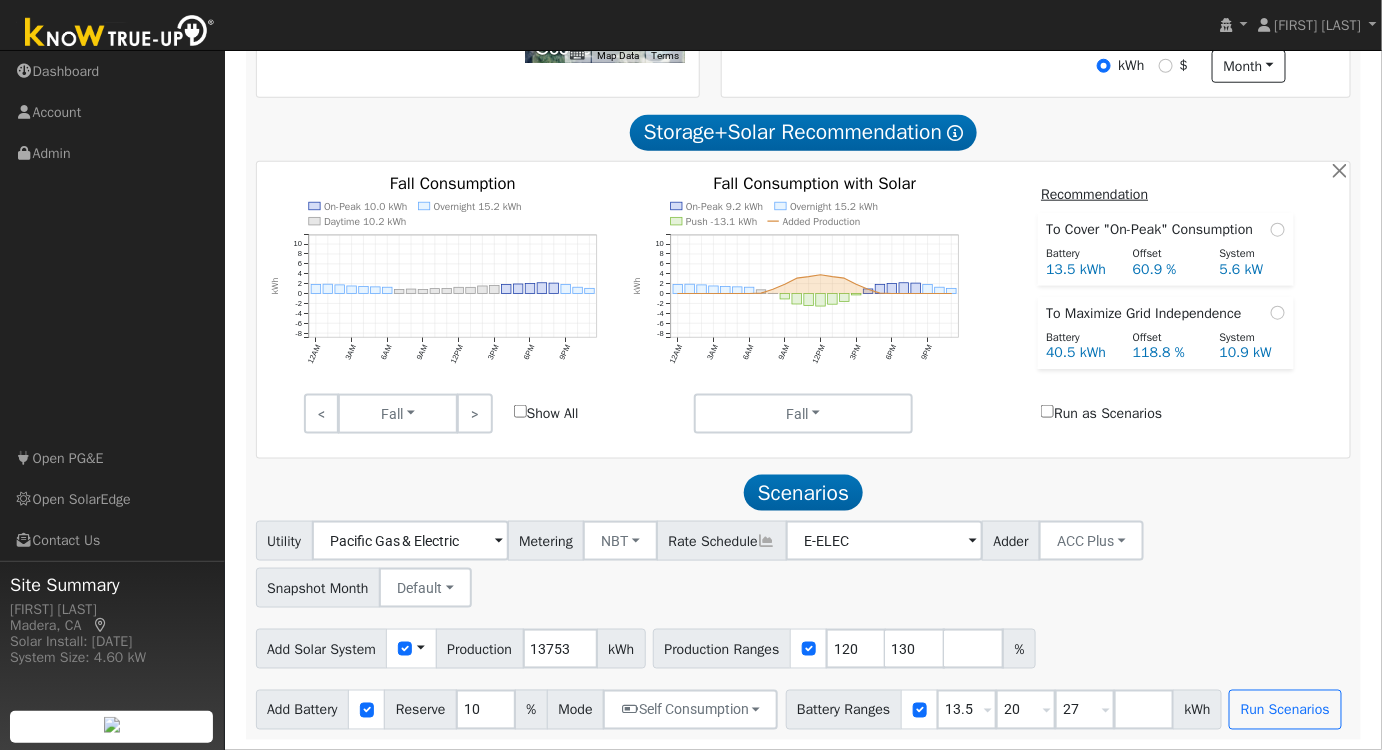 drag, startPoint x: 480, startPoint y: 427, endPoint x: 470, endPoint y: 455, distance: 29.732138 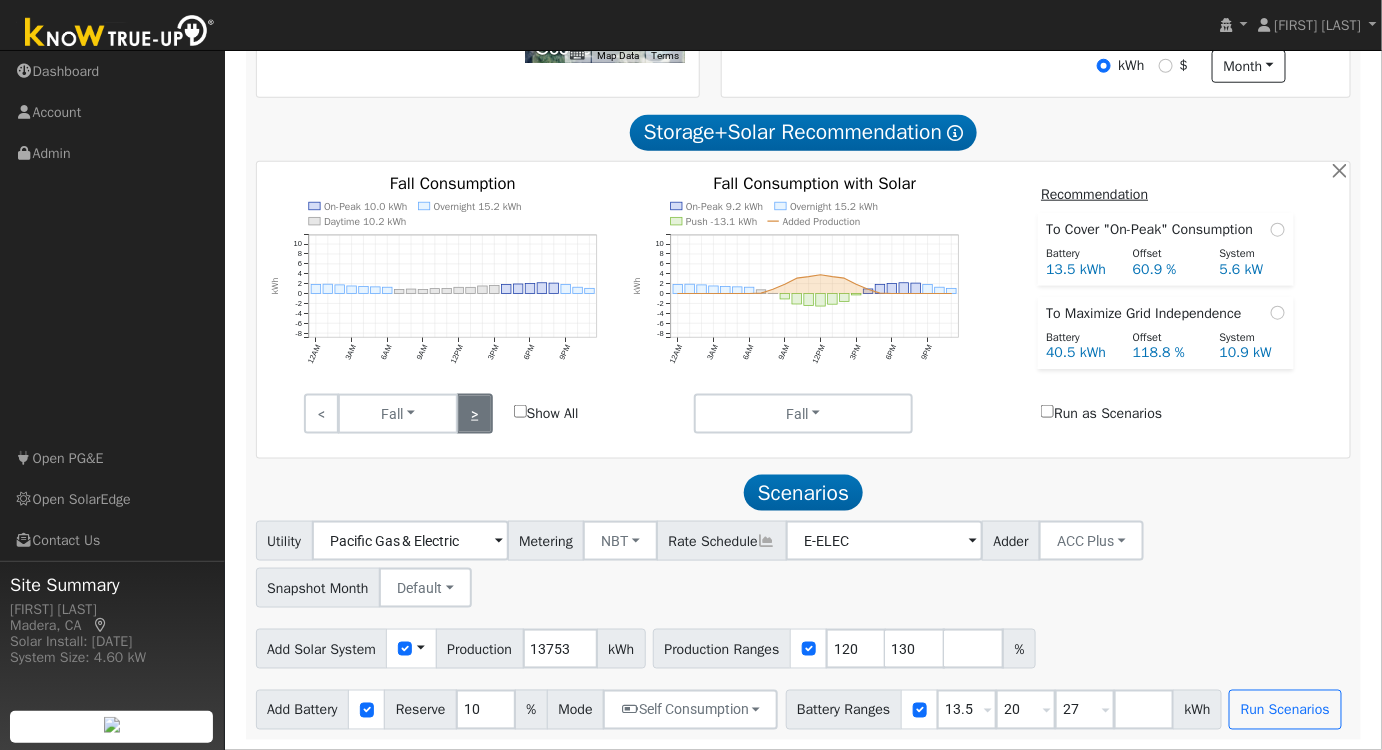 click on ">" at bounding box center [474, 414] 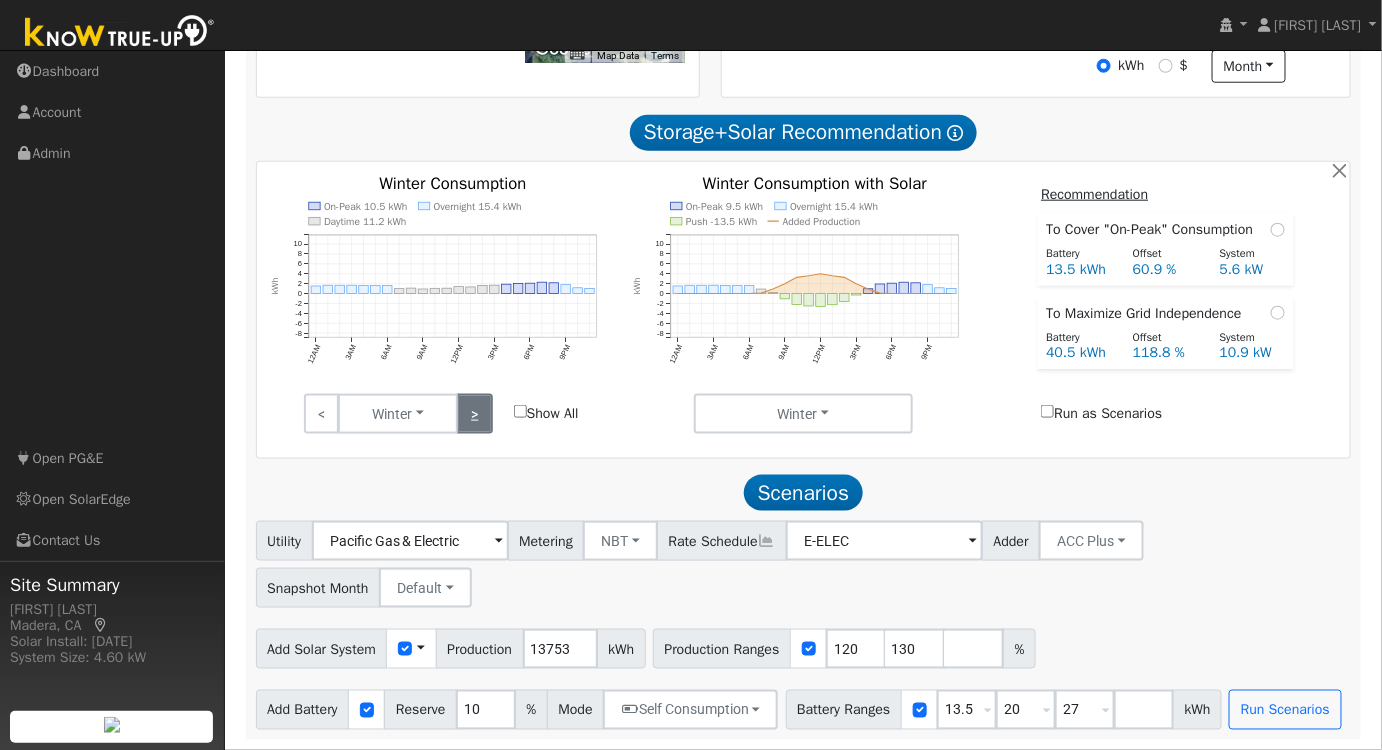 click on ">" at bounding box center [474, 414] 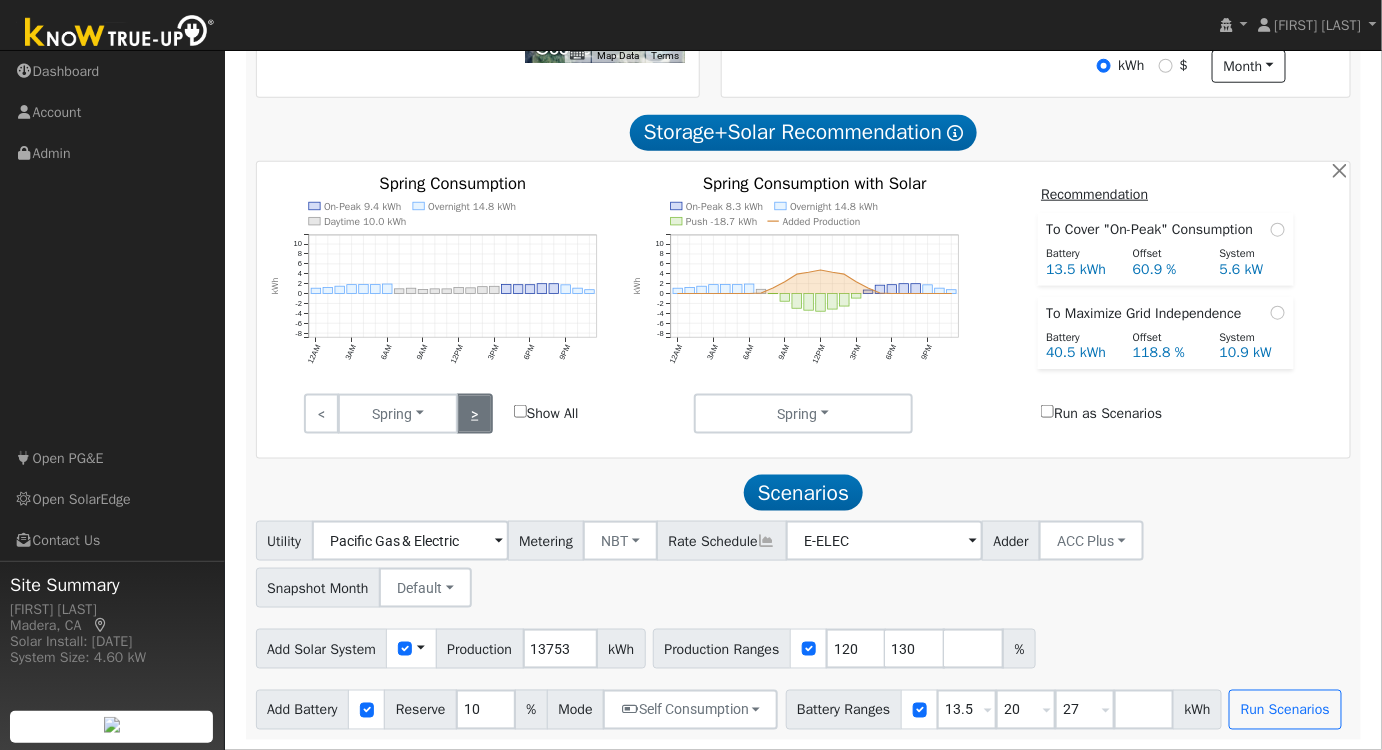 click on ">" at bounding box center [474, 414] 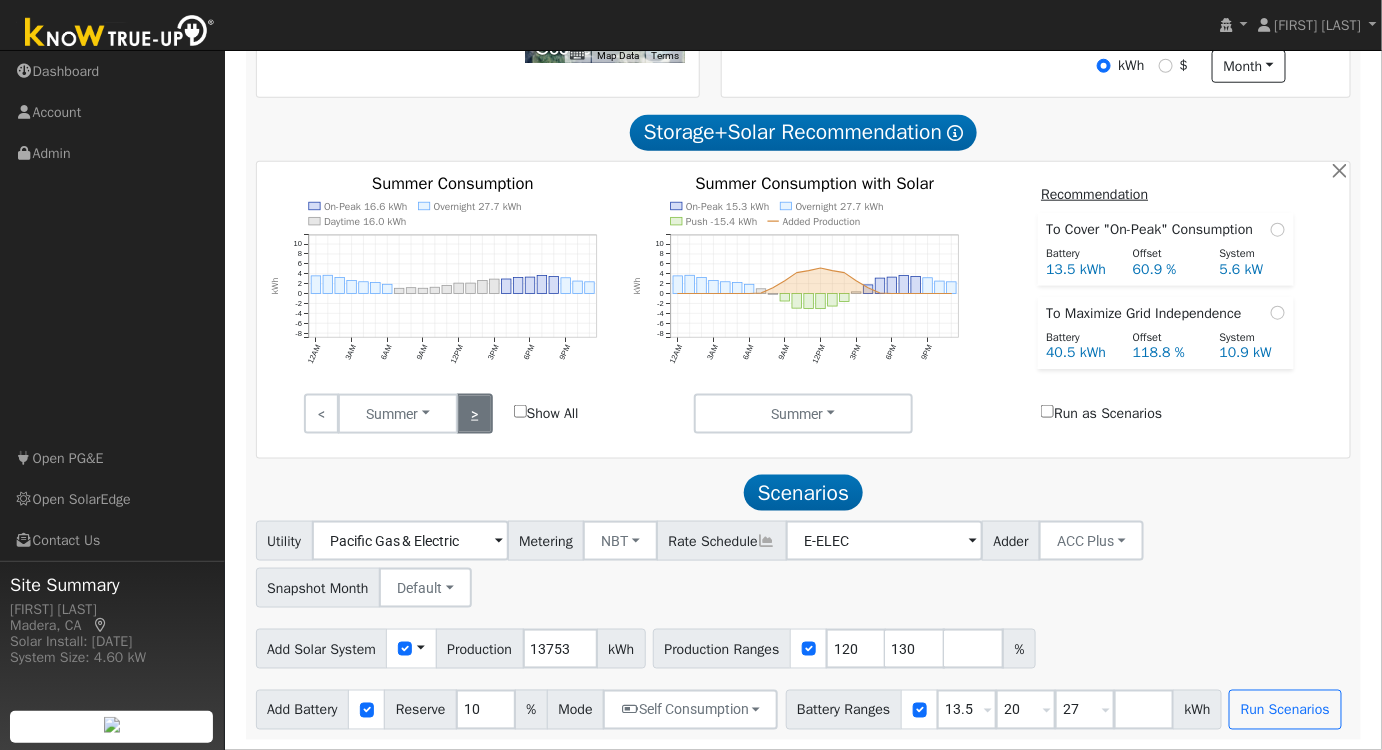click on ">" at bounding box center [474, 414] 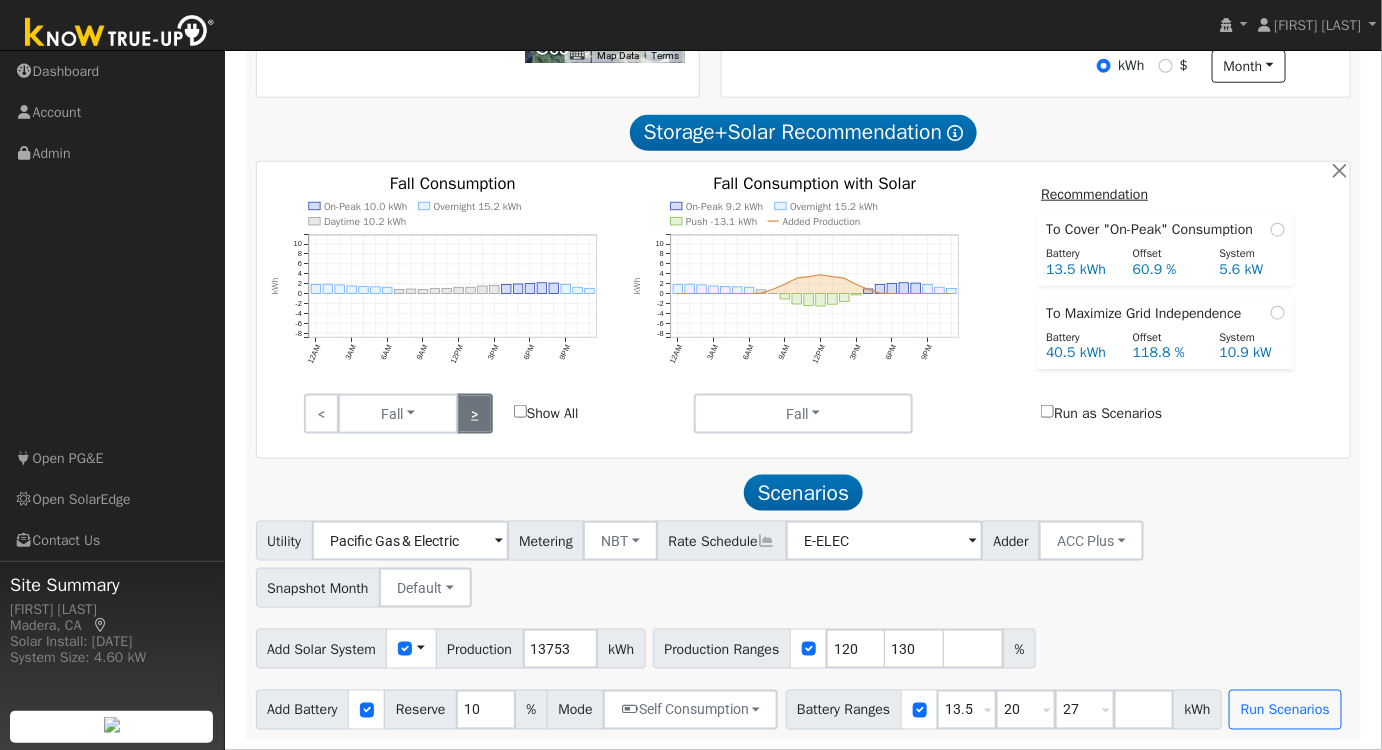 click on ">" at bounding box center [474, 414] 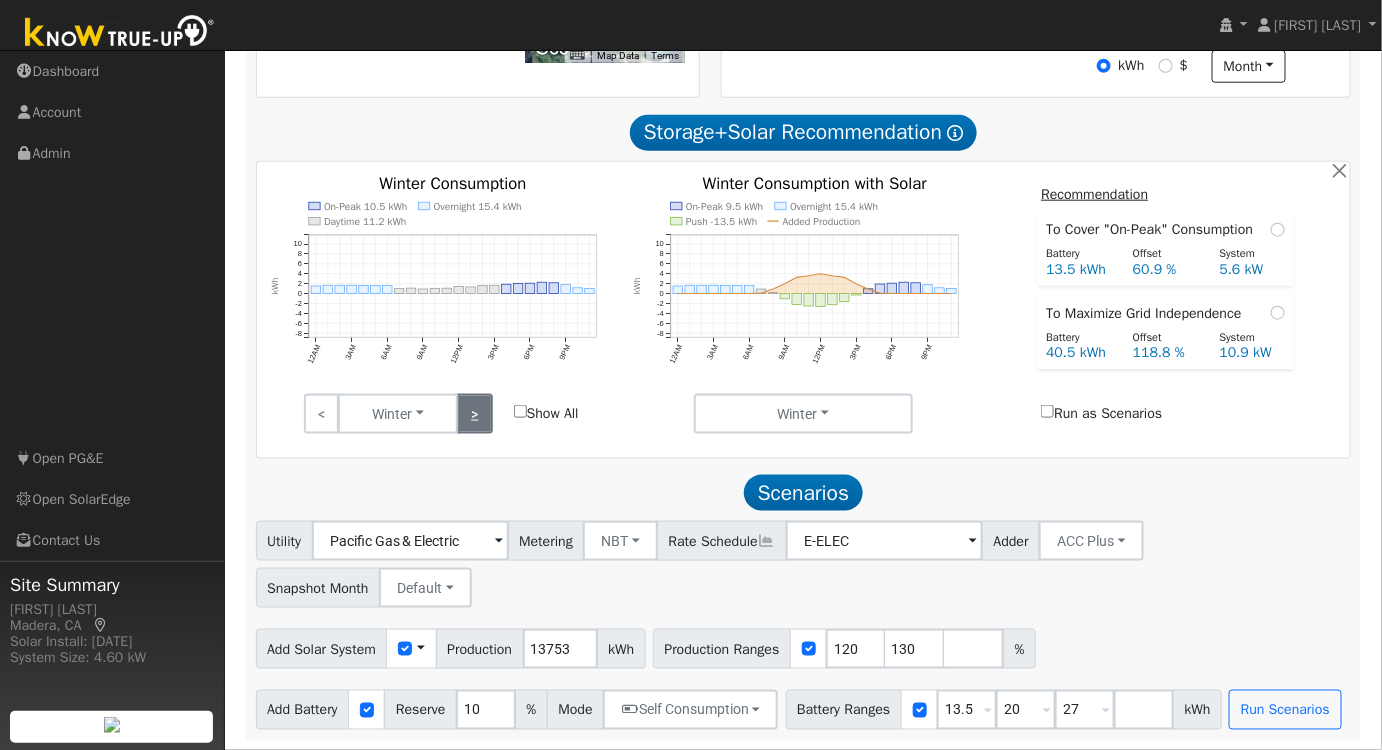 click on ">" at bounding box center (474, 414) 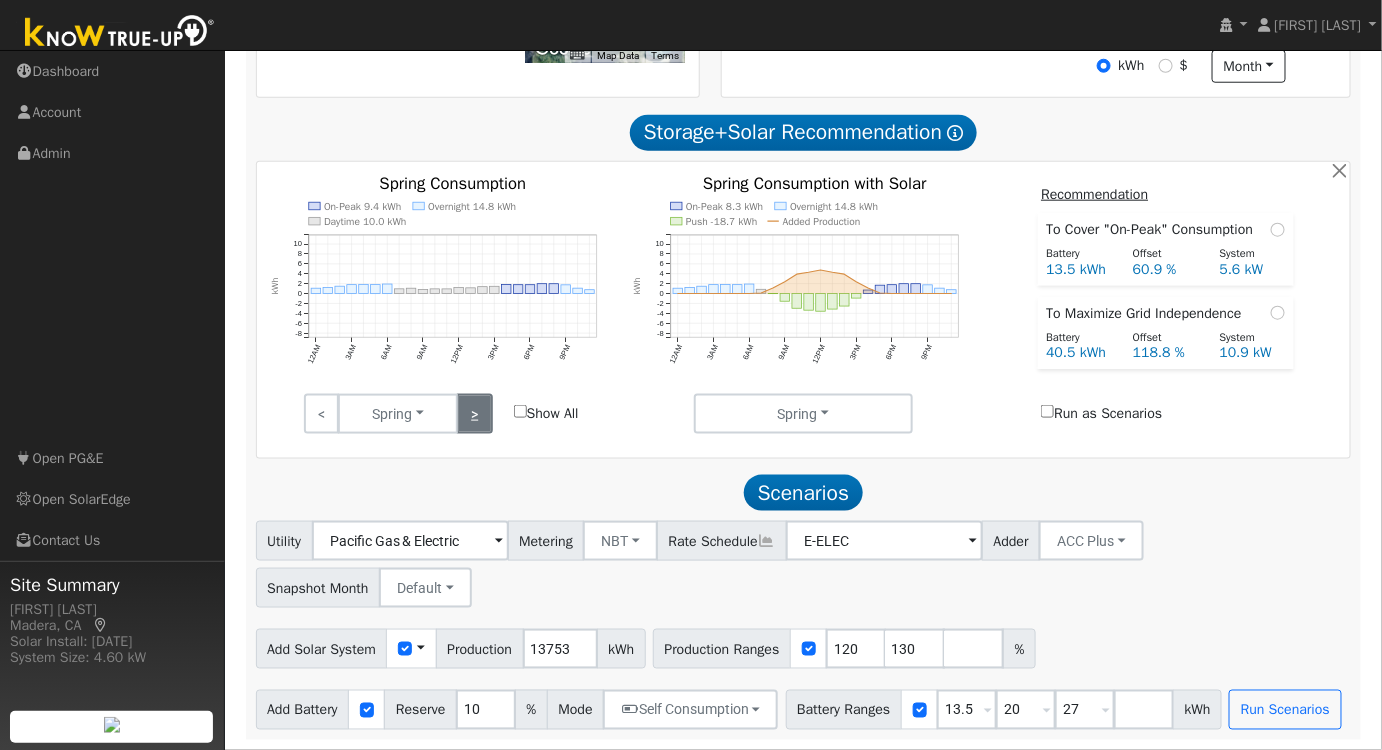 click on ">" at bounding box center [474, 414] 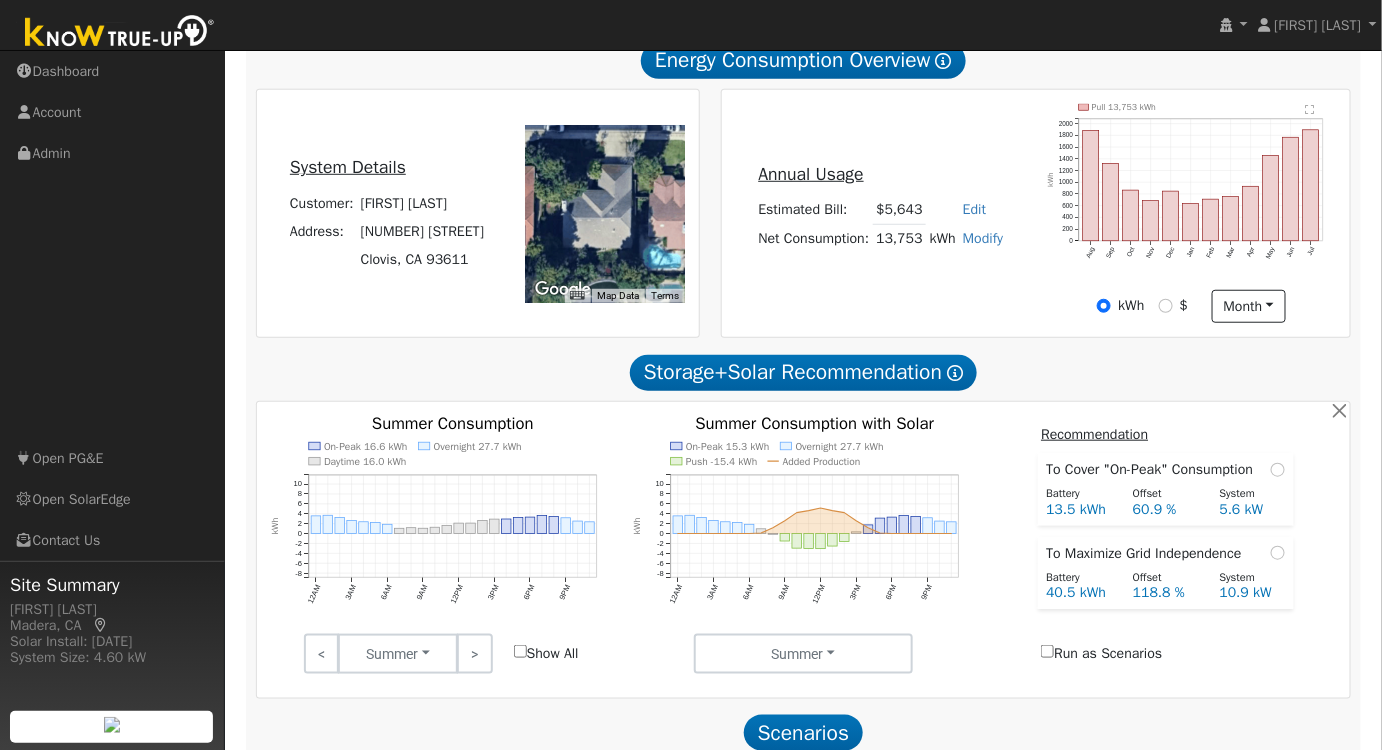 scroll, scrollTop: 613, scrollLeft: 0, axis: vertical 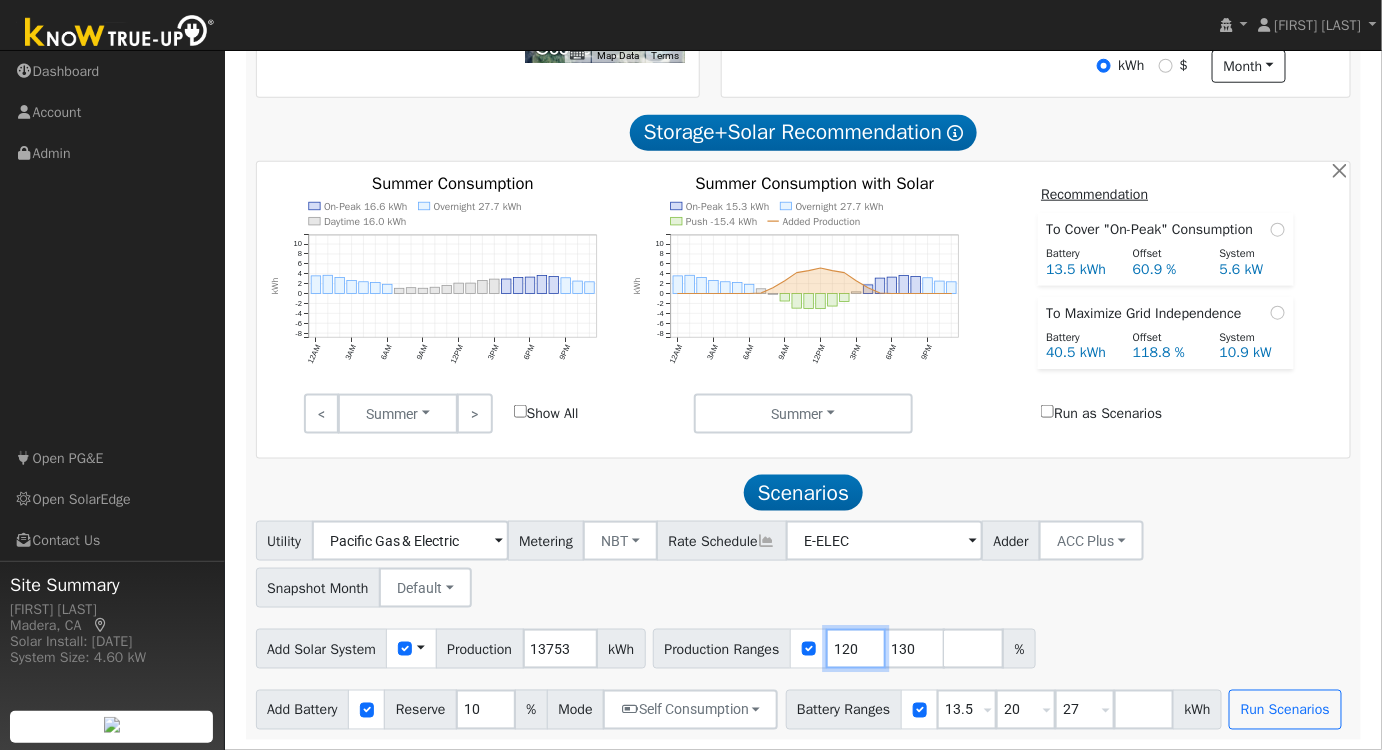 click on "120" at bounding box center [856, 649] 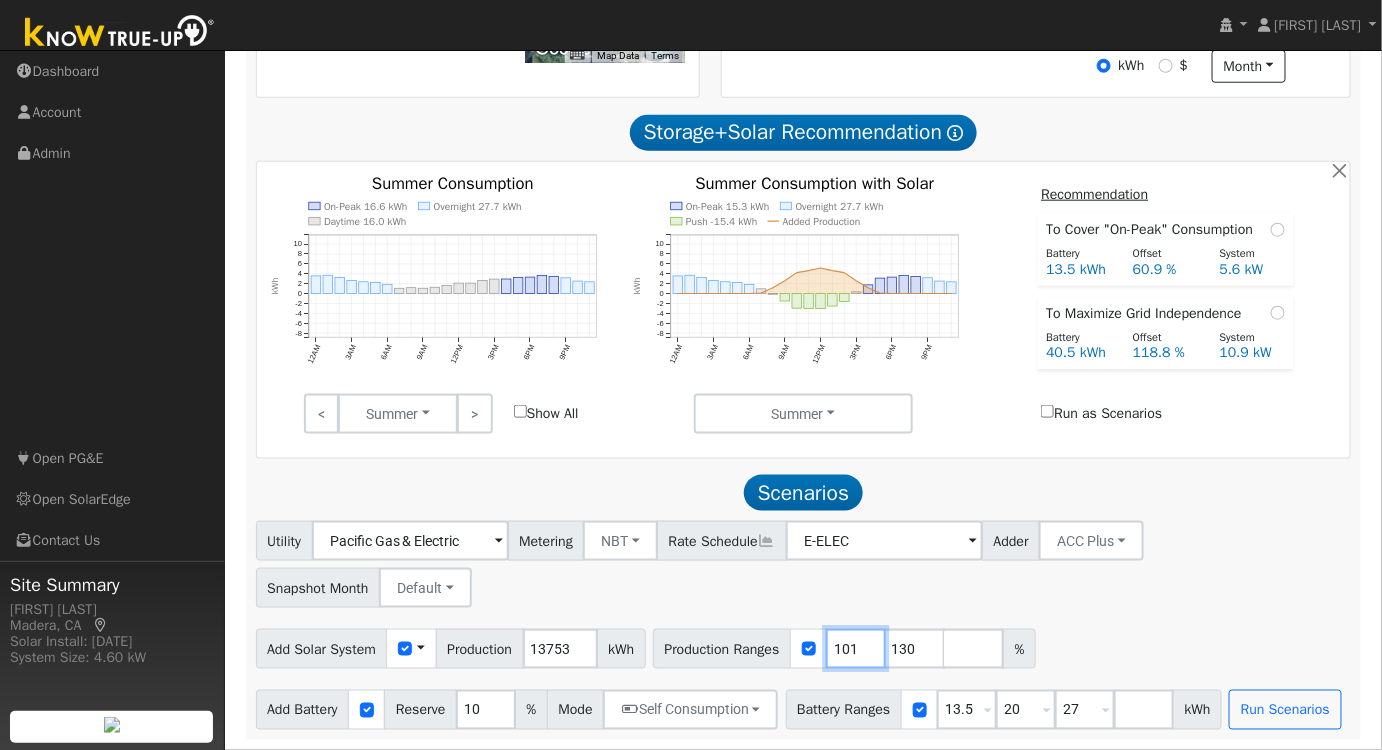 type on "101" 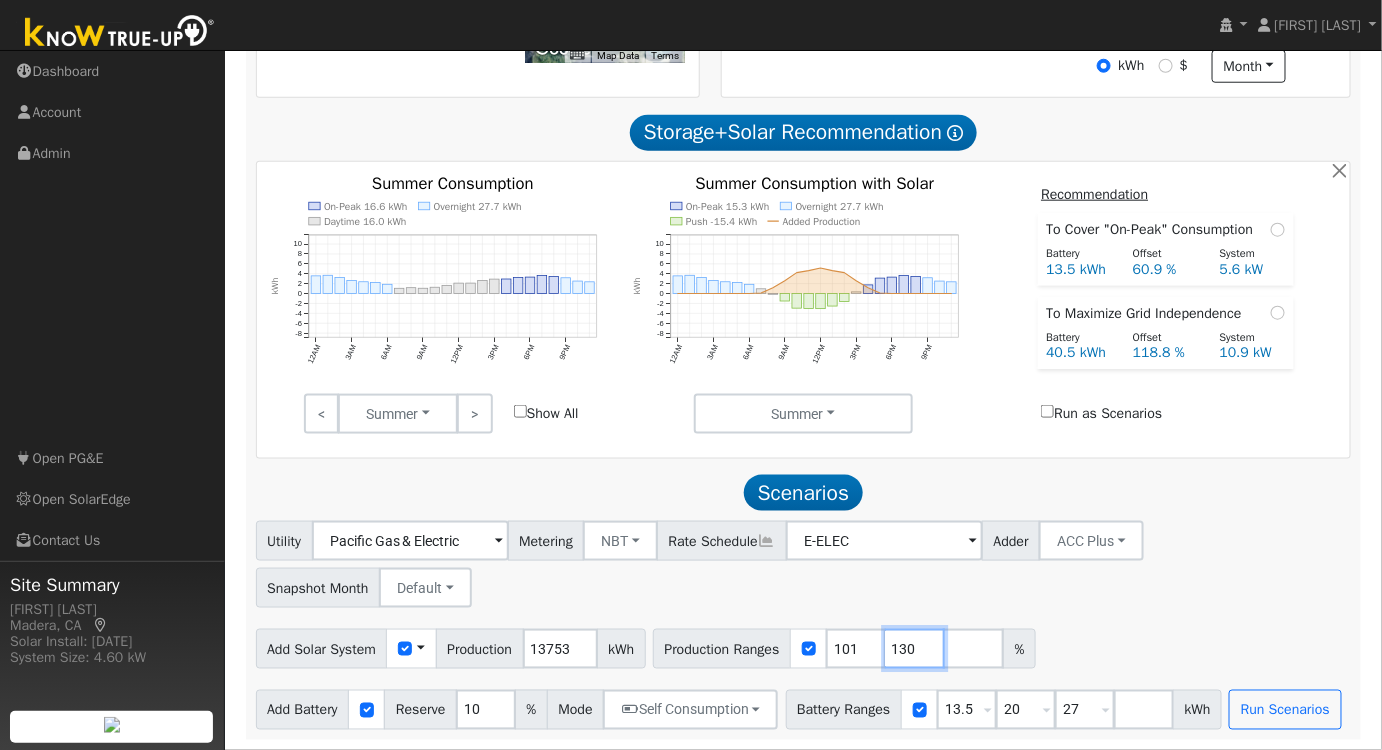 click on "130" at bounding box center [915, 649] 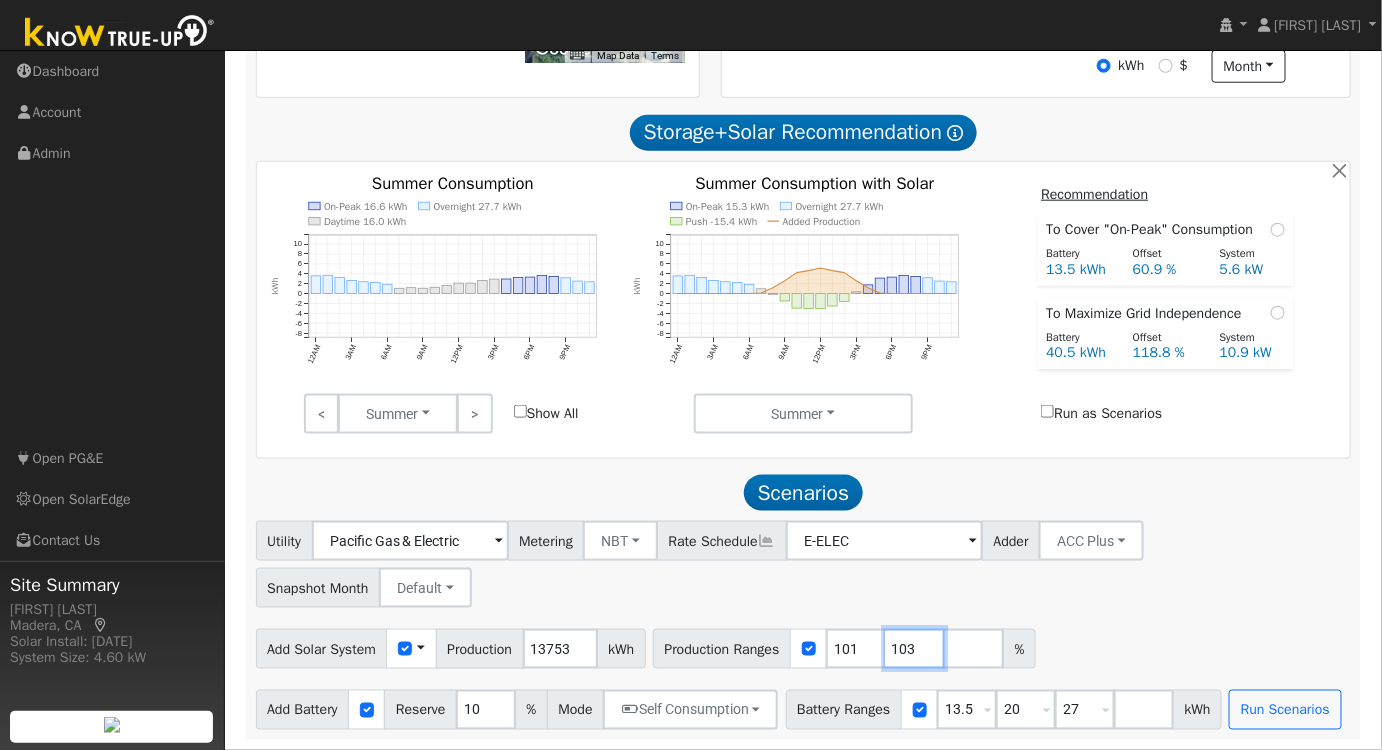 type on "103" 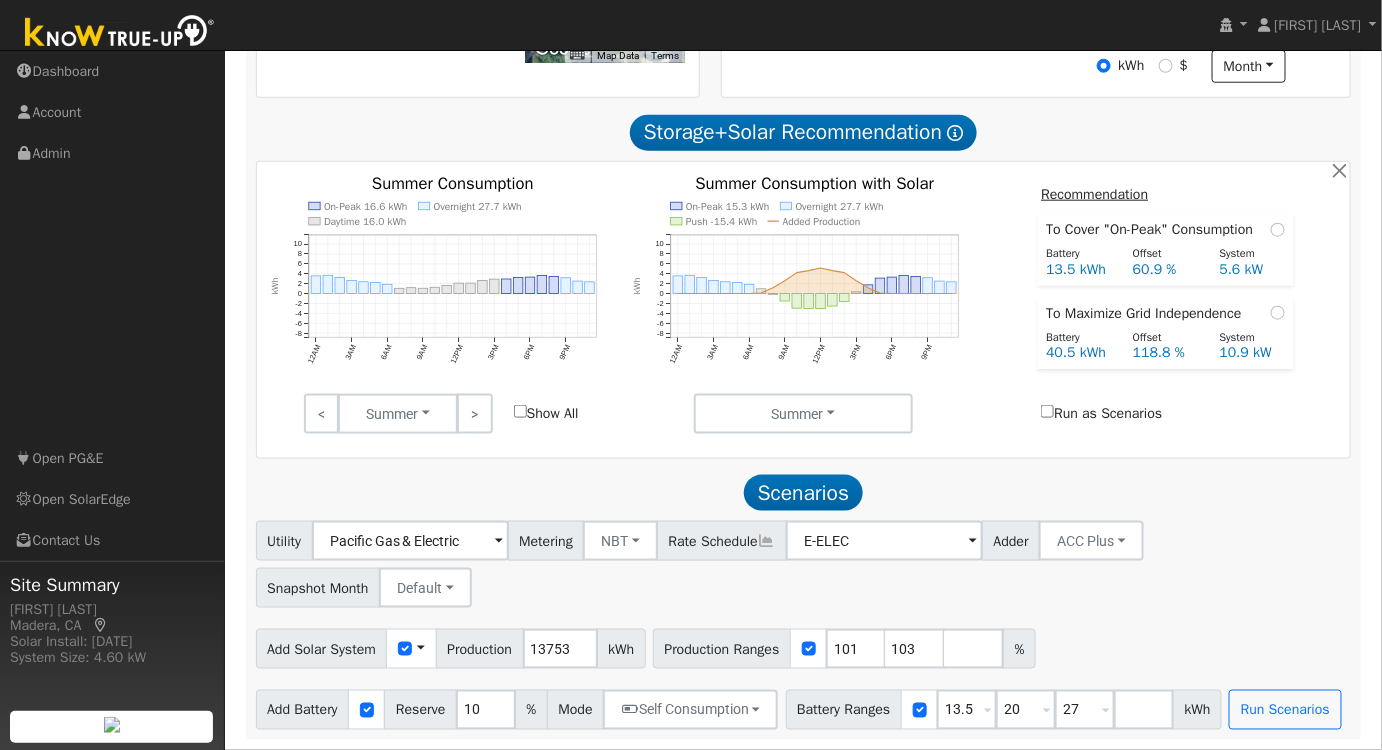 click on "Utility Pacific Gas & Electric Metering NBT NEM NBT  Rate Schedule  E-ELEC Adder ACC Plus - None - ACC Plus SB-535 Snapshot Month Default Jan Feb Mar Apr May Jun Jul Aug Sep Oct Nov Dec" at bounding box center [803, 561] 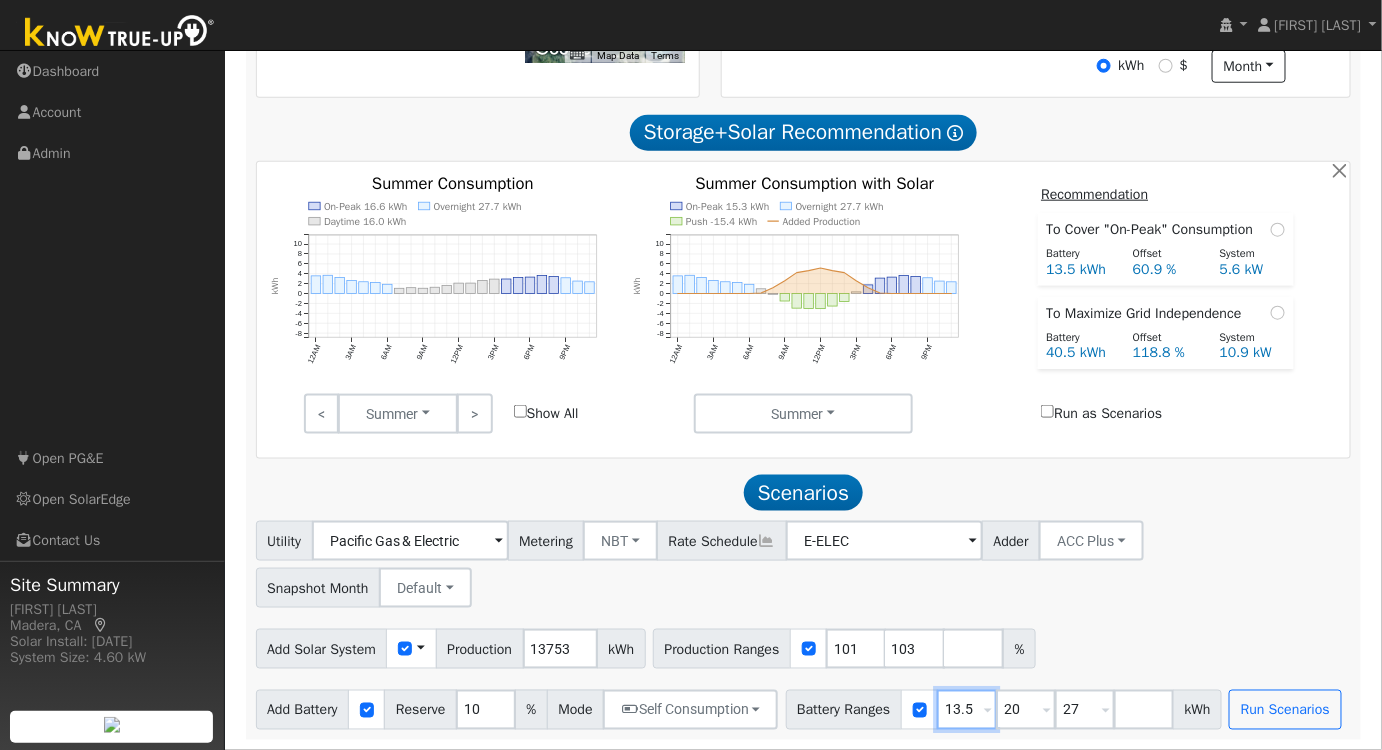 drag, startPoint x: 982, startPoint y: 712, endPoint x: 925, endPoint y: 712, distance: 57 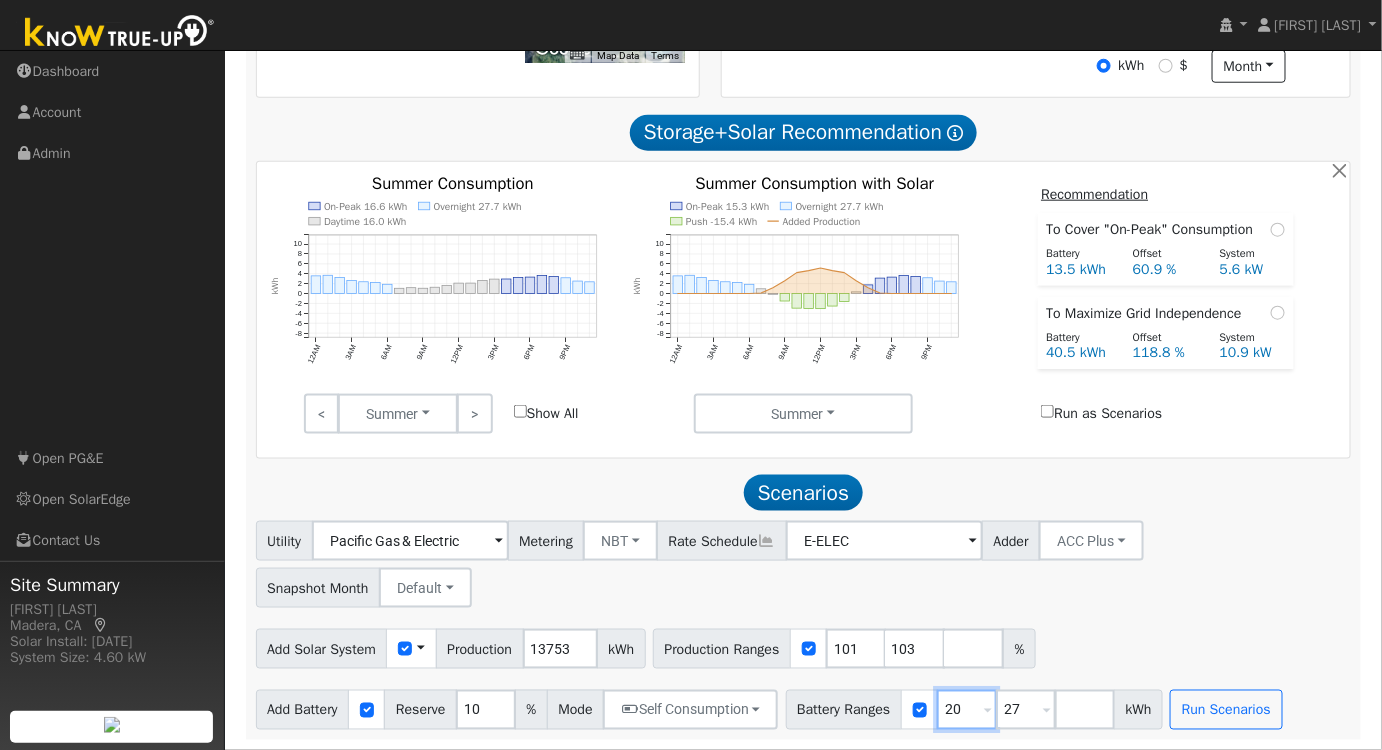 type on "20" 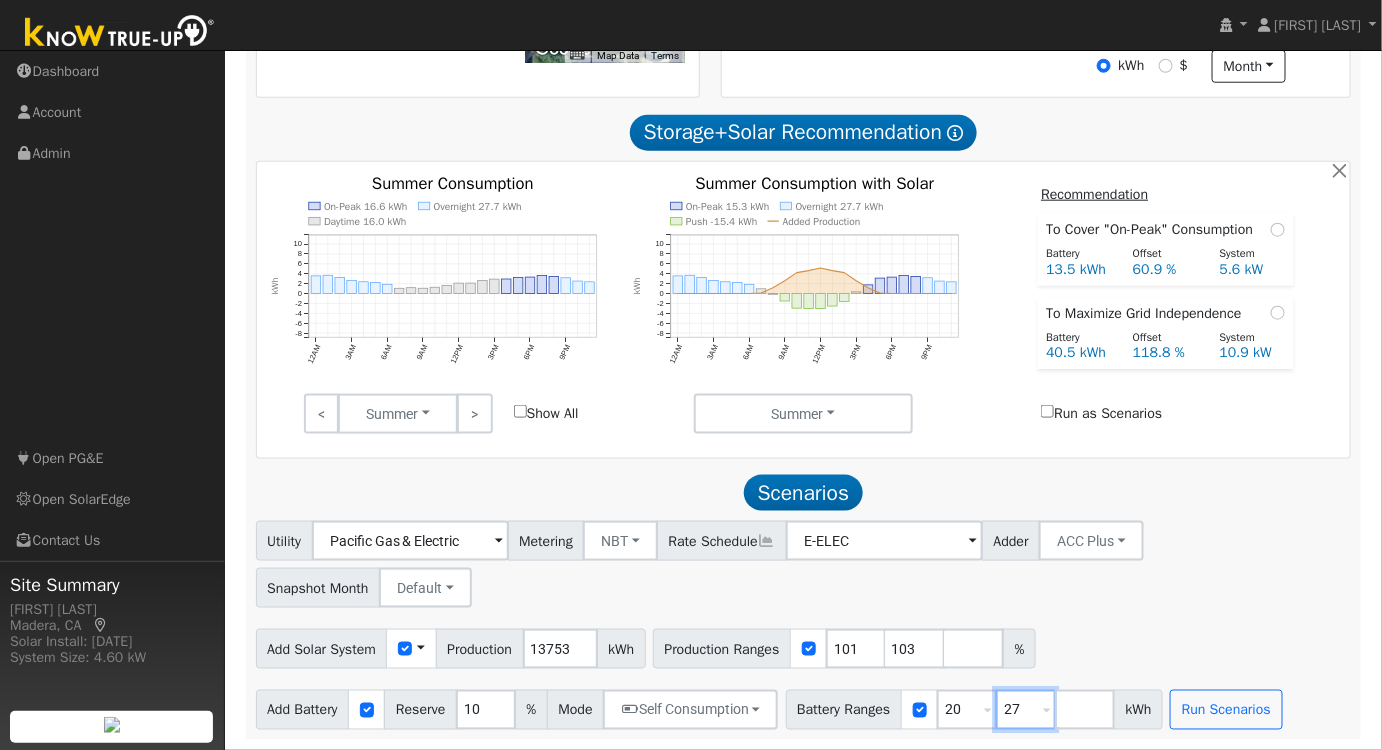 drag, startPoint x: 1029, startPoint y: 707, endPoint x: 839, endPoint y: 699, distance: 190.16835 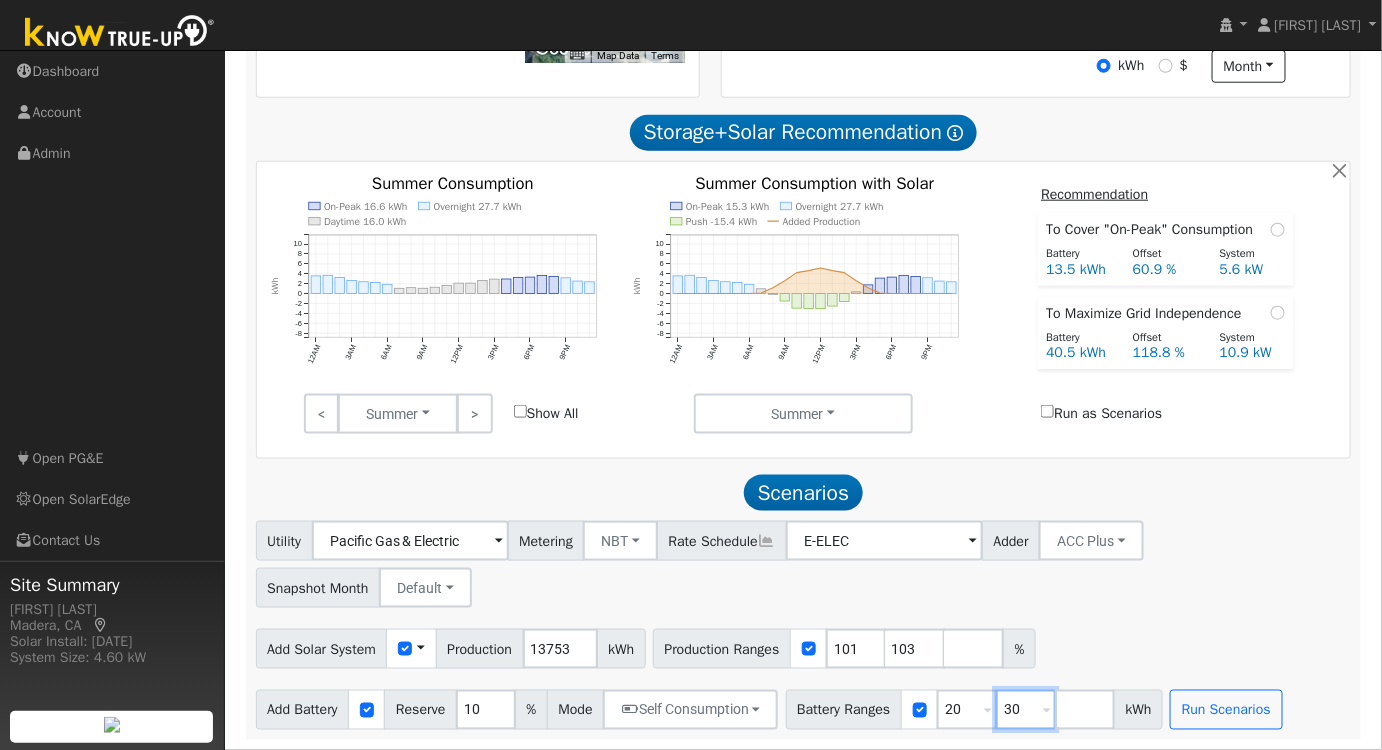 type on "30" 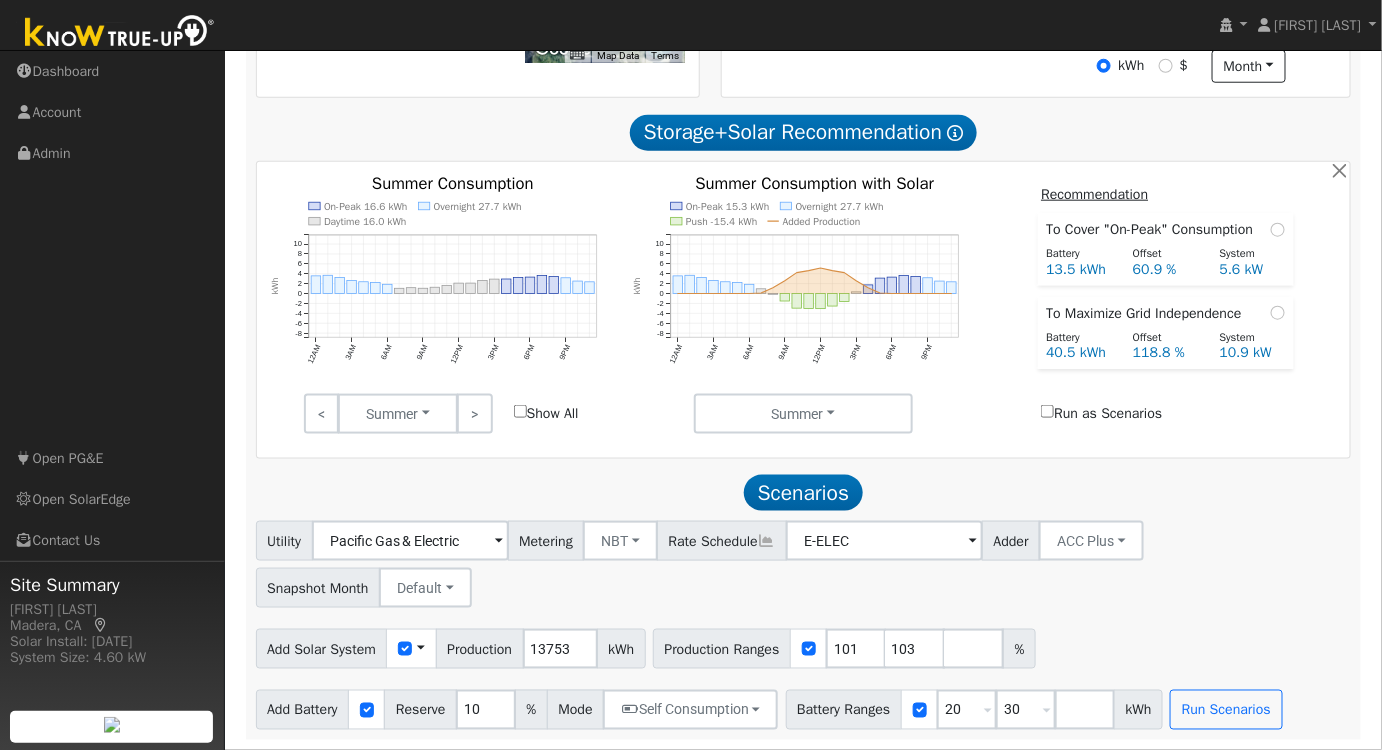 click on "Utility Pacific Gas & Electric Metering NBT NEM NBT  Rate Schedule  E-ELEC Adder ACC Plus - None - ACC Plus SB-535 Snapshot Month Default Jan Feb Mar Apr May Jun Jul Aug Sep Oct Nov Dec" at bounding box center [803, 561] 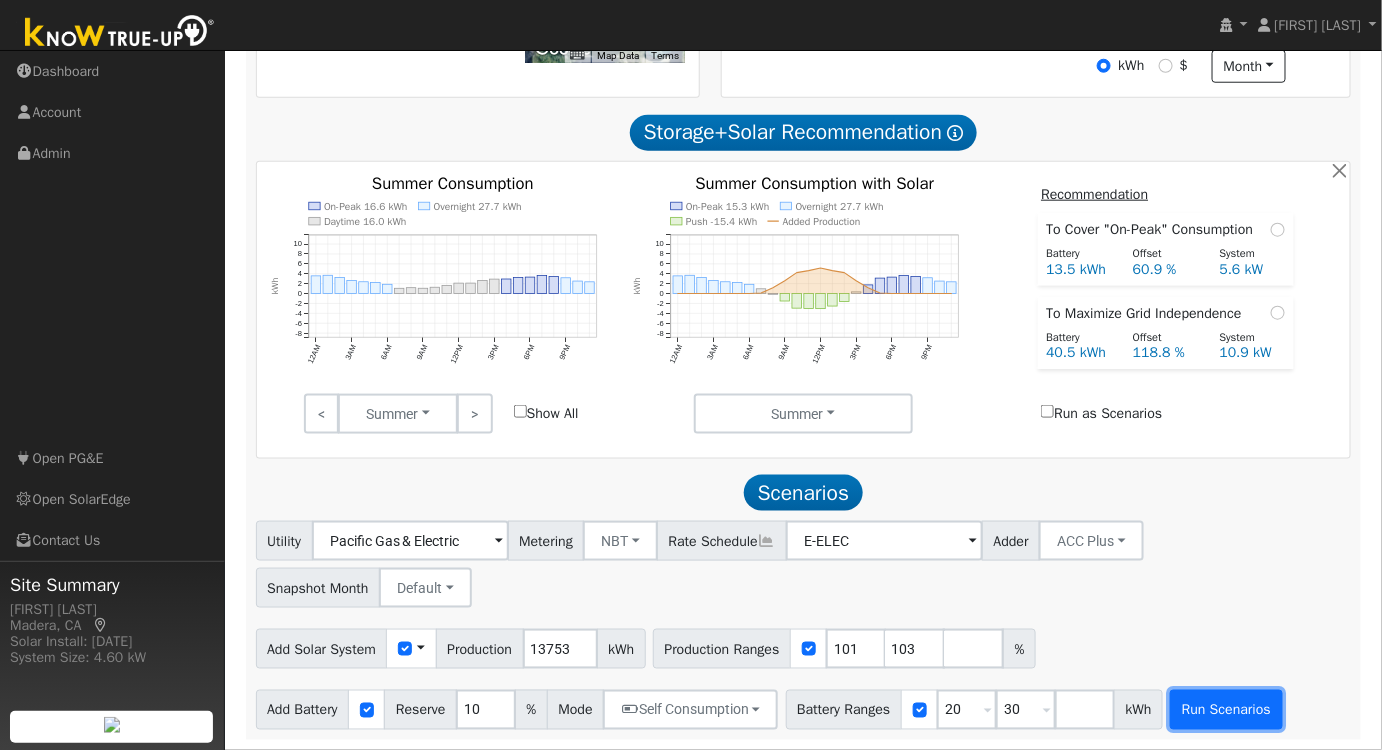 click on "Run Scenarios" at bounding box center [1226, 710] 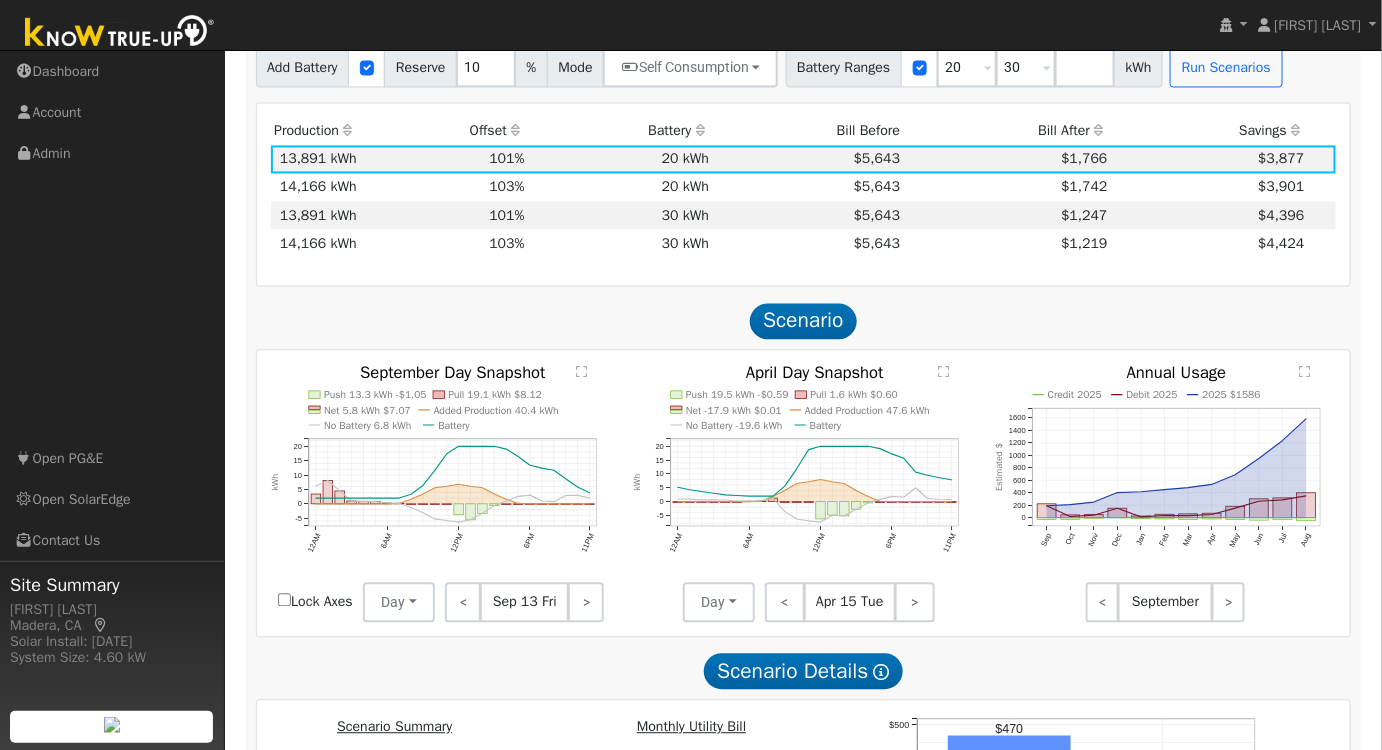 scroll, scrollTop: 1090, scrollLeft: 0, axis: vertical 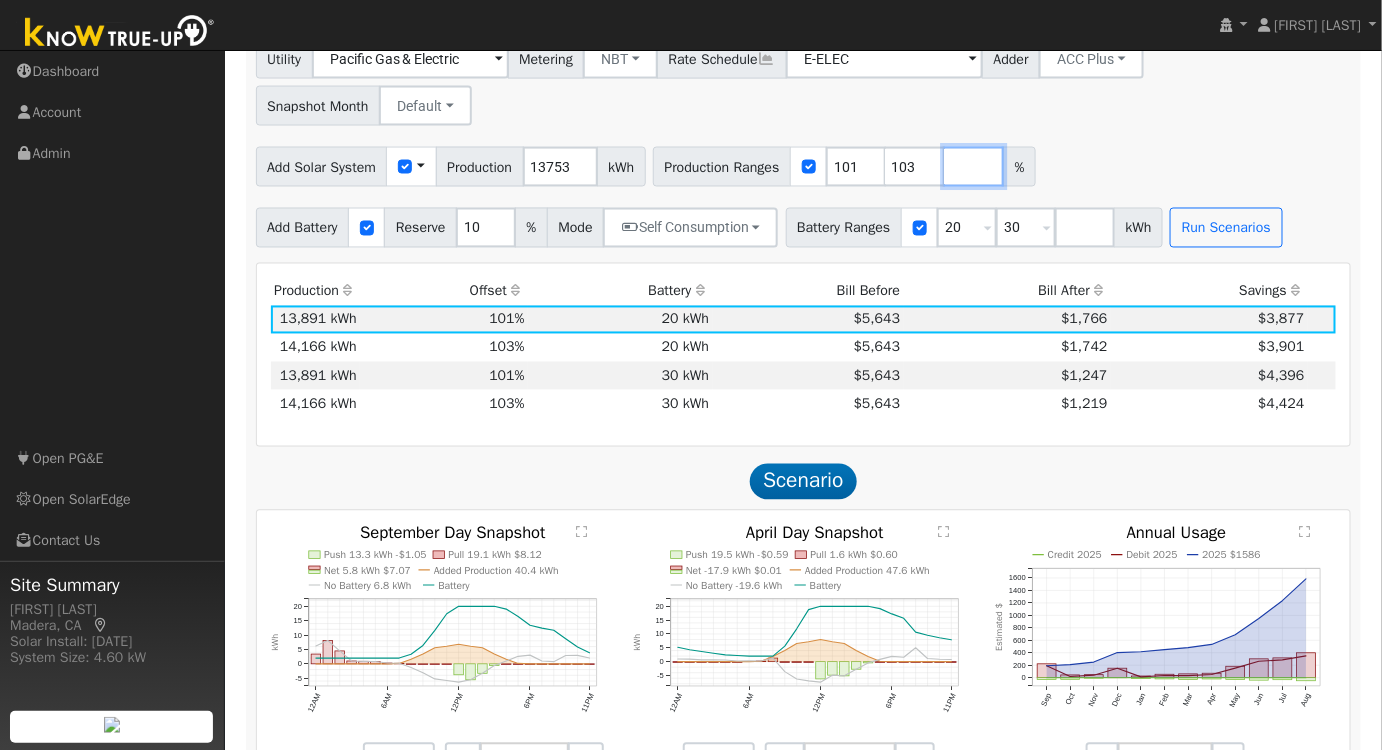 click at bounding box center [974, 167] 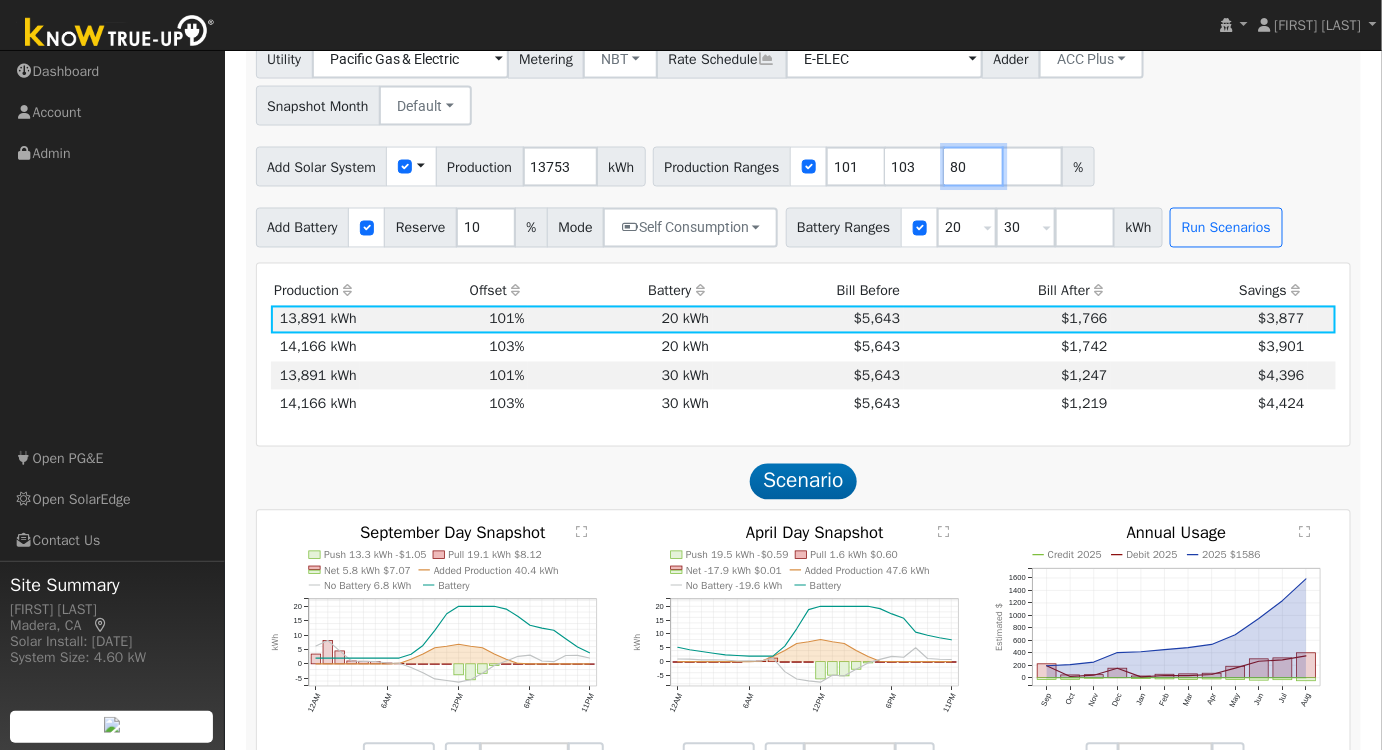 type on "80" 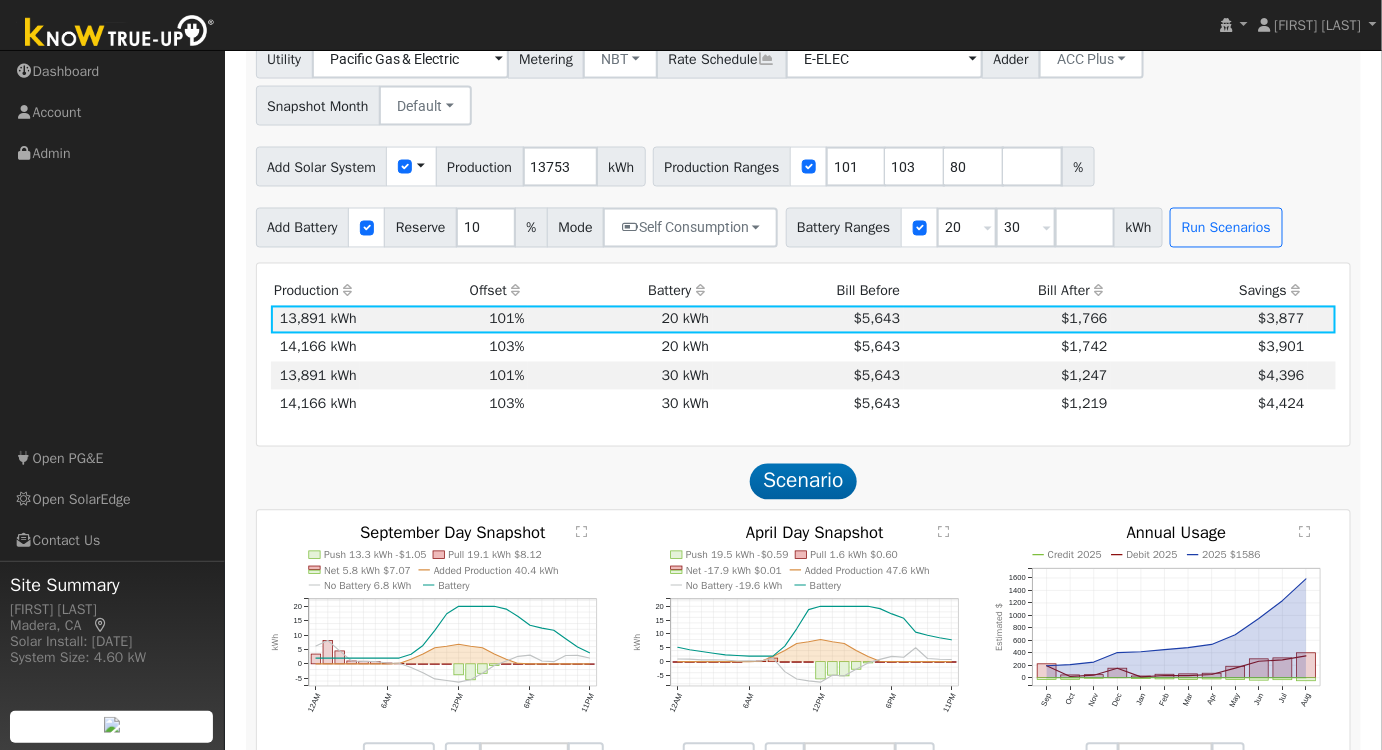 type on "80" 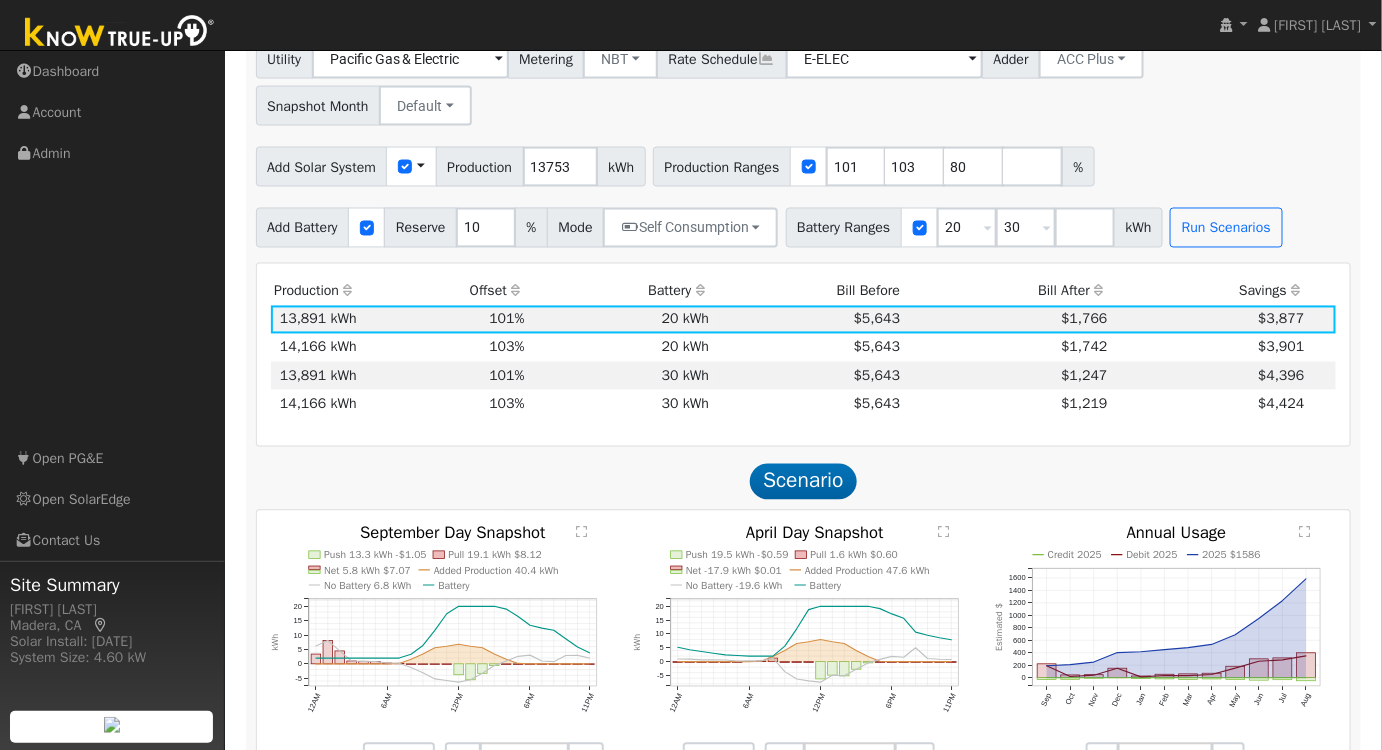 type on "101" 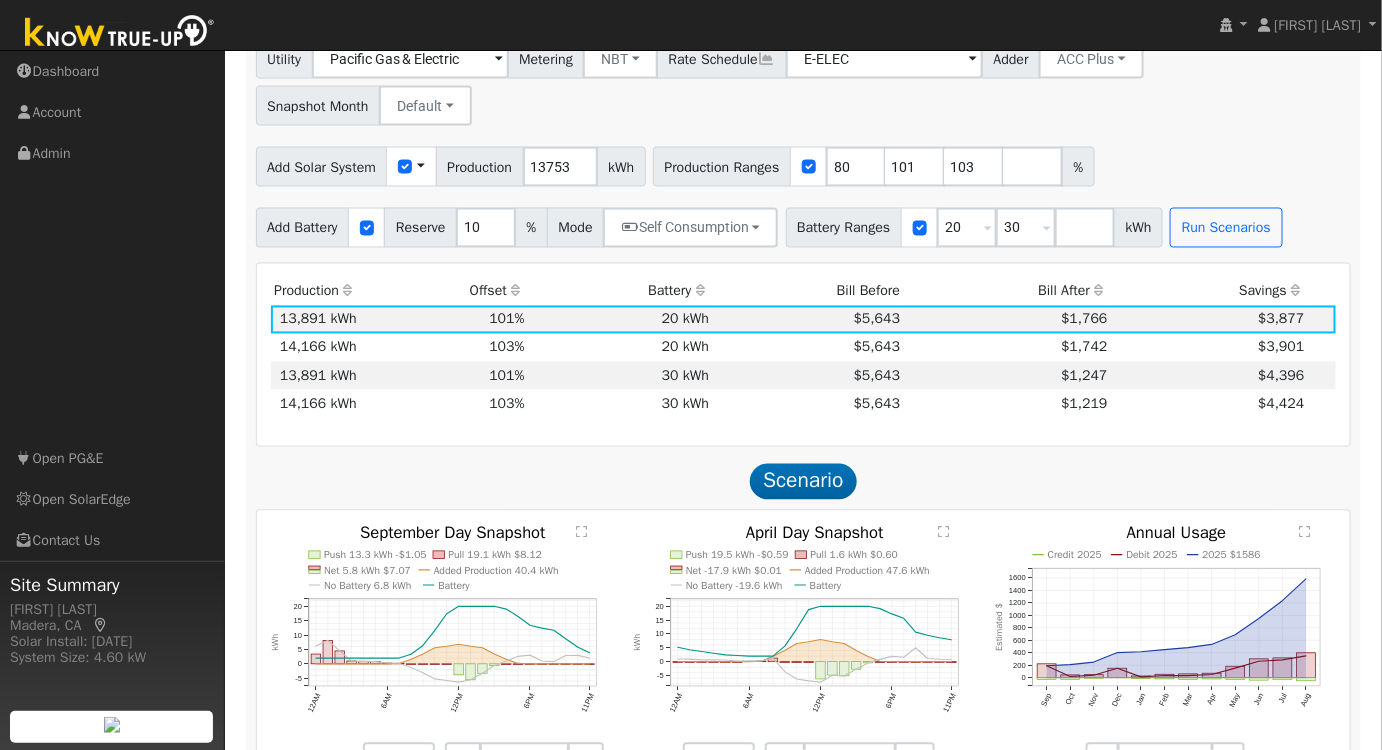 click on "Utility Pacific Gas & Electric Metering NBT NEM NBT Rate Schedule E-ELEC Adder ACC Plus - None - ACC Plus SB-535 Snapshot Month Default Jan Feb Mar Apr May Jun Jul Aug Sep Oct Nov Dec Add Solar System Use CSV Data Production 13753 kWh Production Ranges 80 101 103 % Add Battery Reserve 10 % Mode Self Consumption Self Consumption Peak Savings ACC High Value Push Backup Battery Ranges 20 Overrides Reserve % Mode None None Self Consumption Peak Savings ACC High Value Push Backup 30 Overrides Reserve % Mode None None Self Consumption Peak Savings ACC High Value Push Backup kWh Run Scenarios" at bounding box center (803, 143) 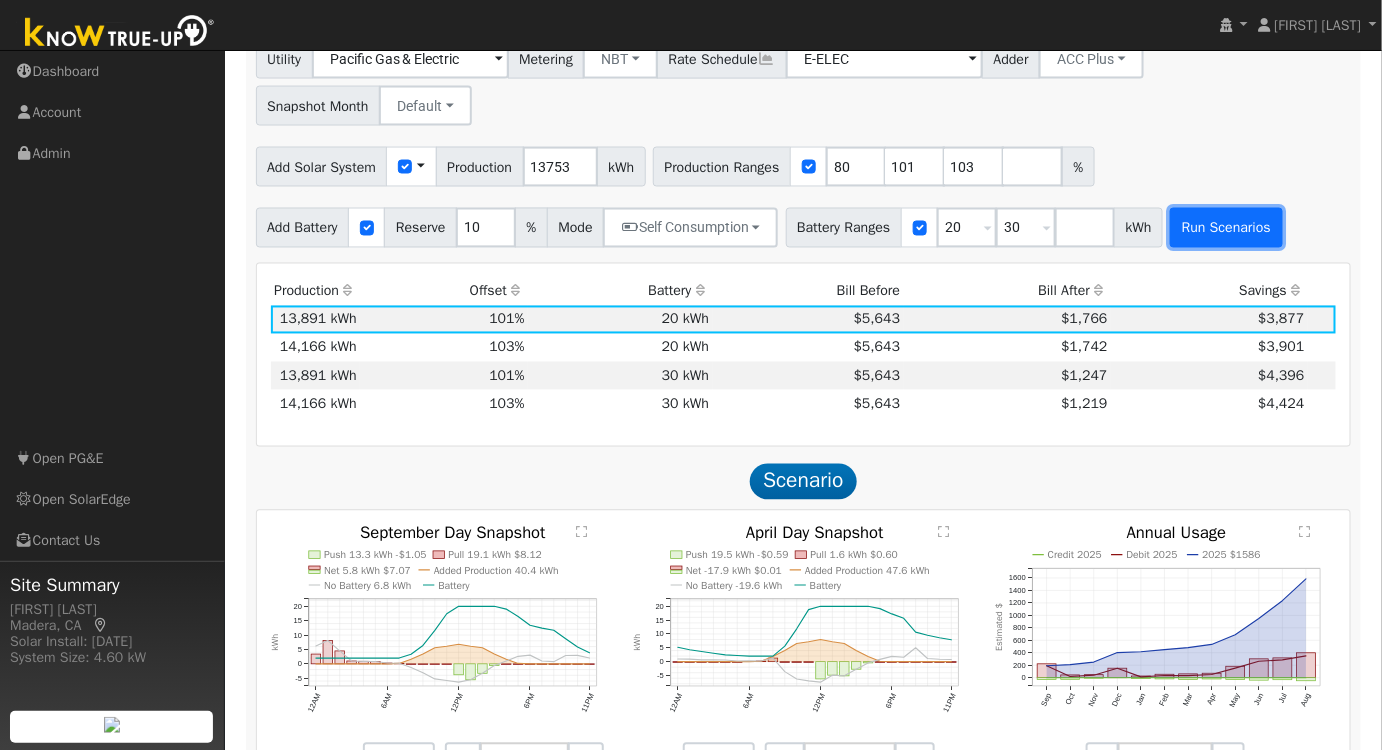 click on "Run Scenarios" at bounding box center (1226, 228) 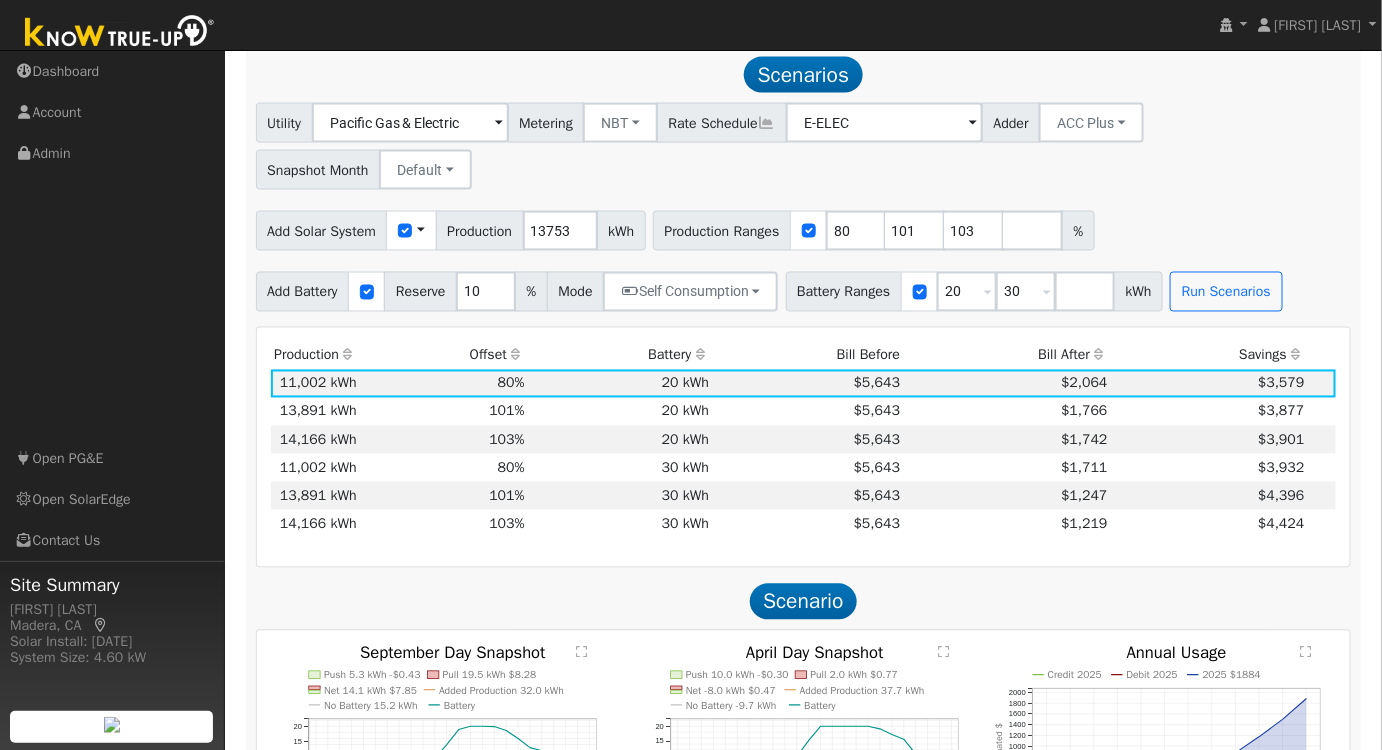 scroll, scrollTop: 1026, scrollLeft: 0, axis: vertical 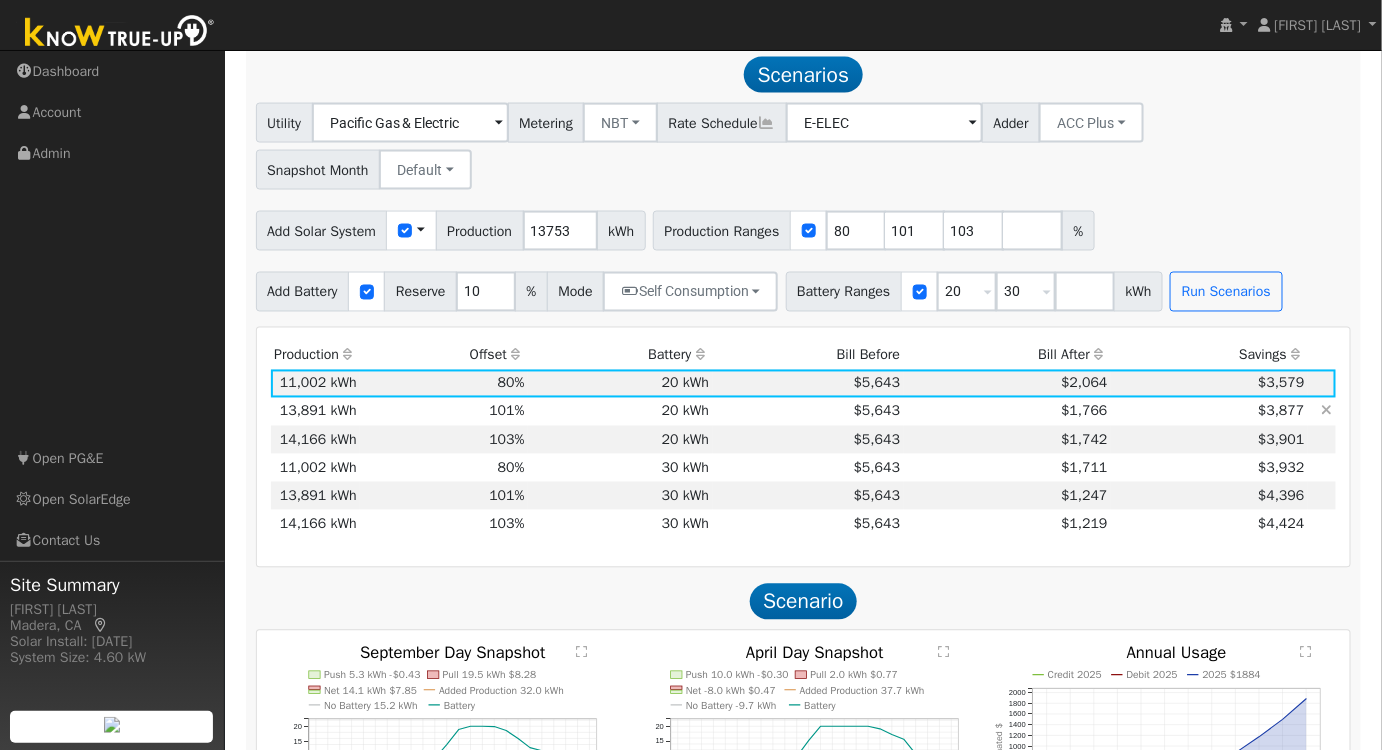 click on "$5,643" at bounding box center (808, 412) 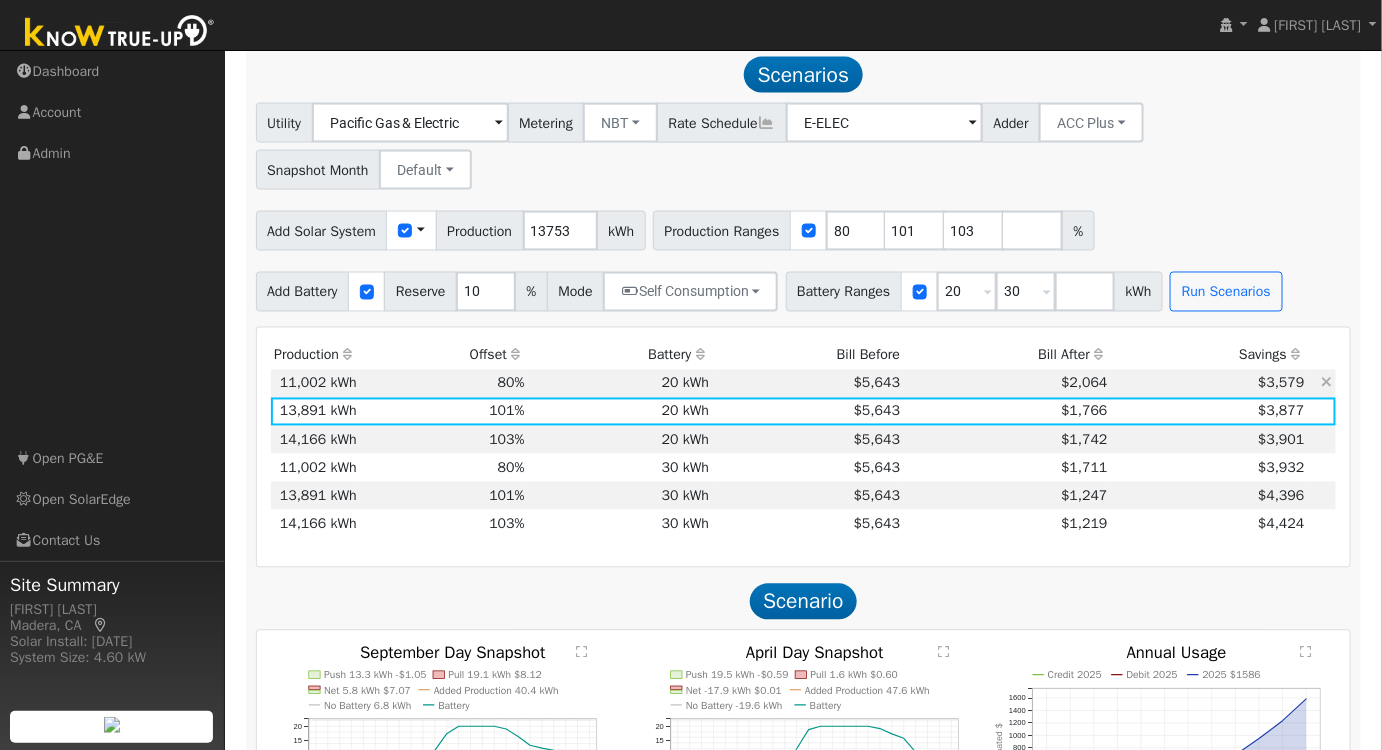 click on "$5,643" at bounding box center [808, 384] 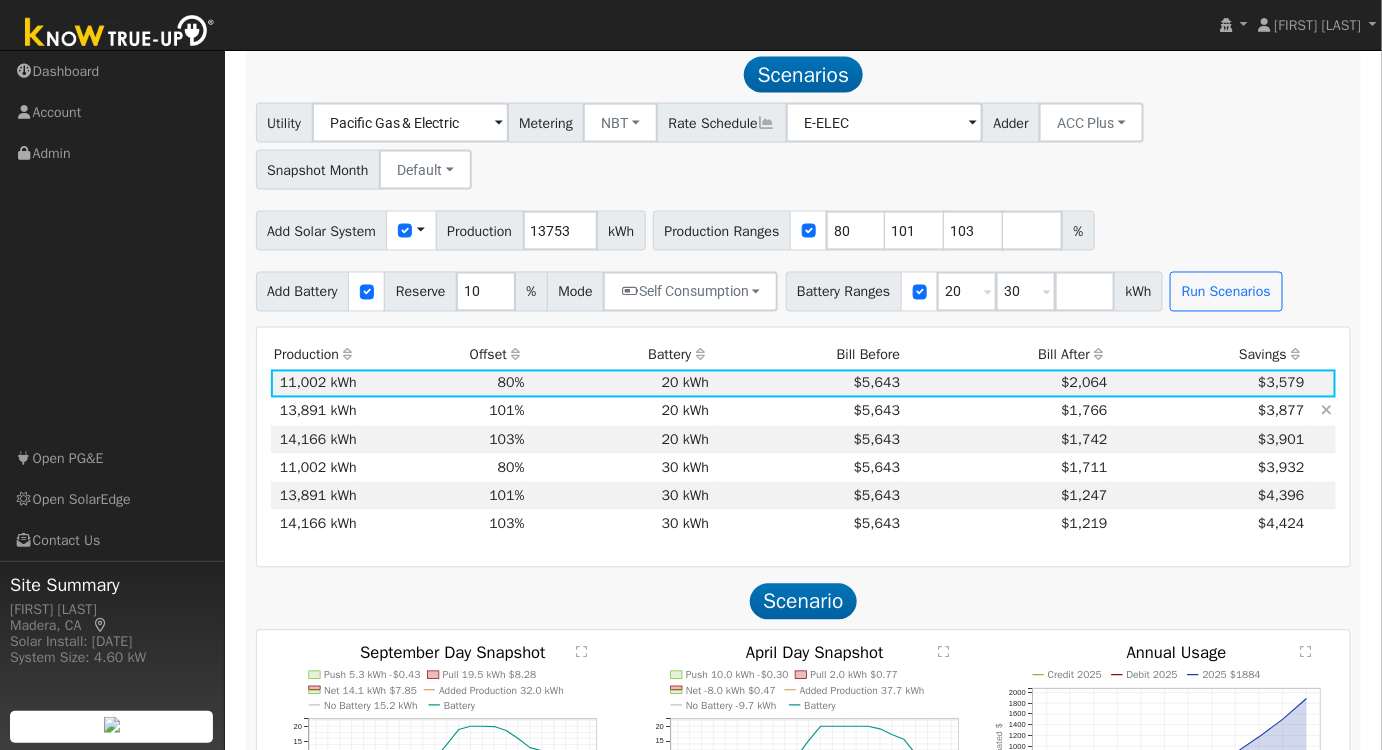 click on "$5,643" at bounding box center [808, 412] 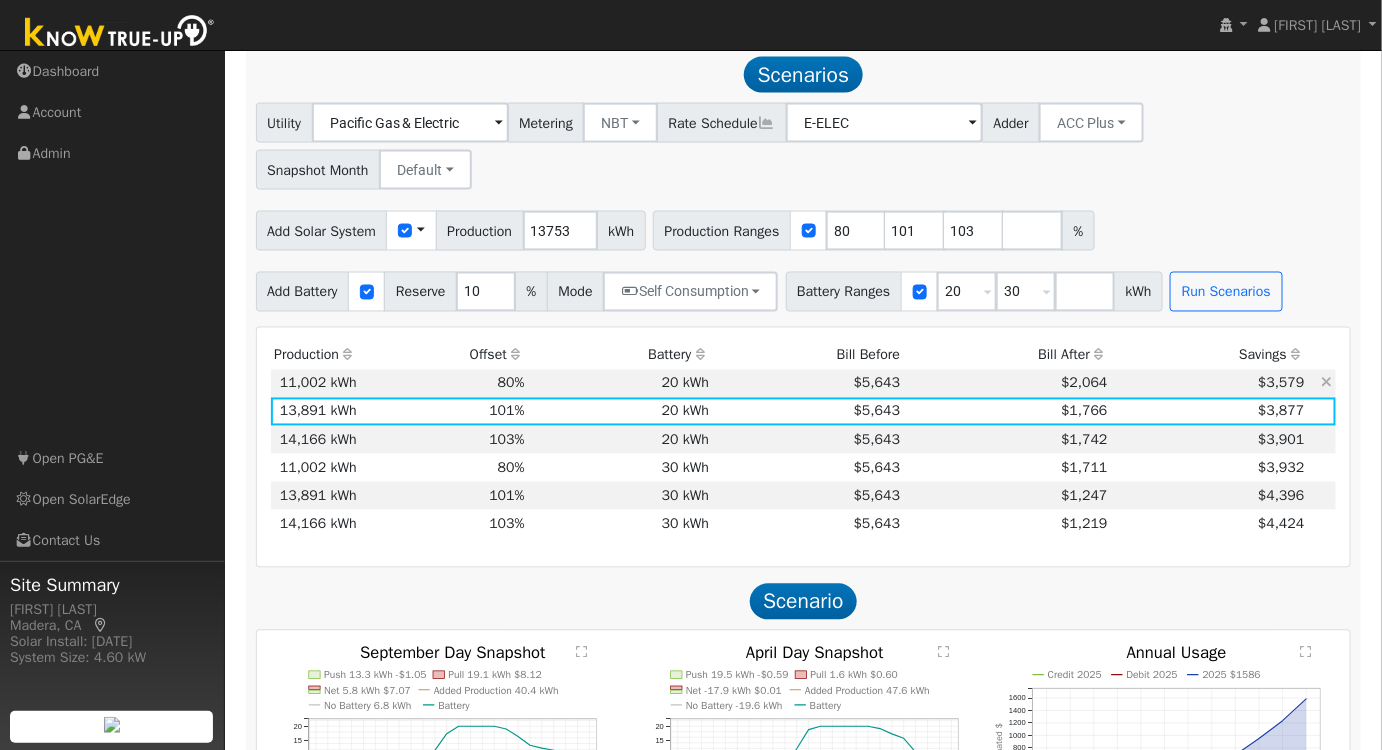 click on "$5,643" at bounding box center [808, 384] 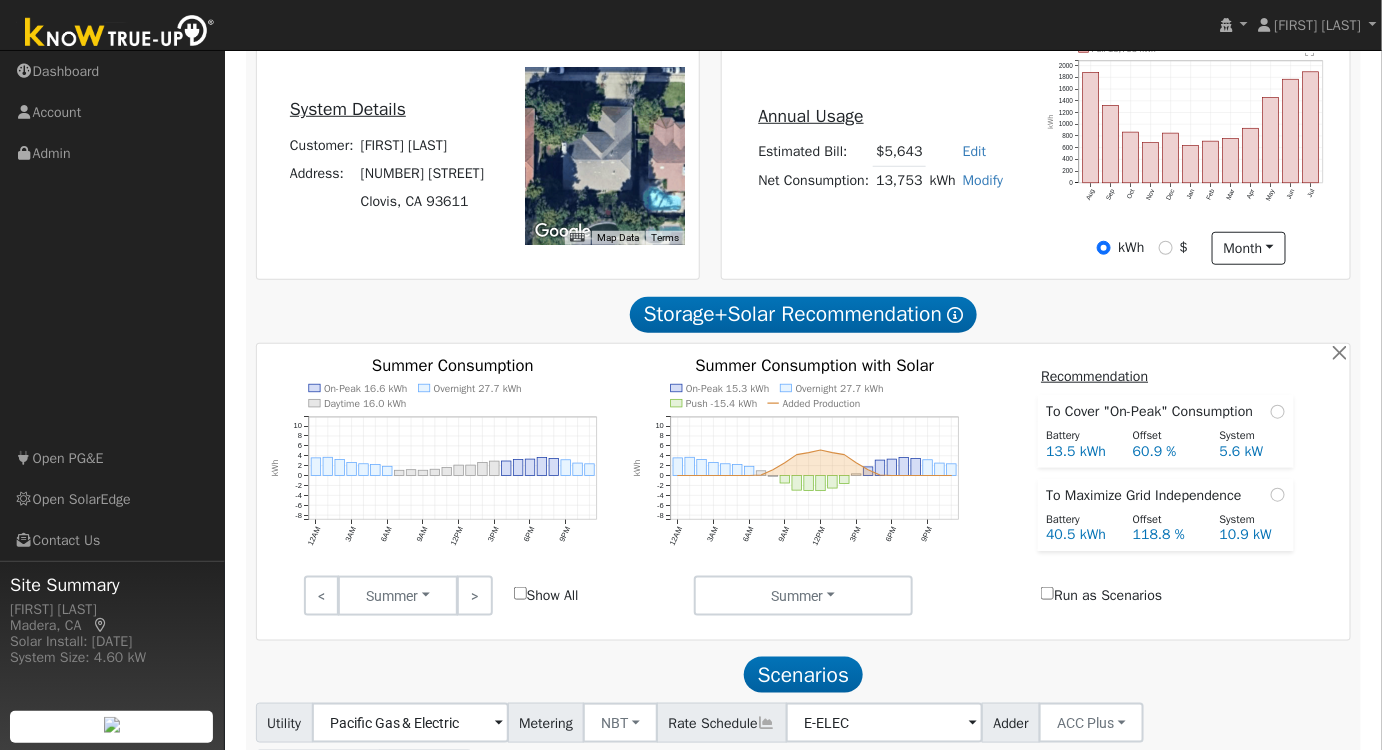 scroll, scrollTop: 935, scrollLeft: 0, axis: vertical 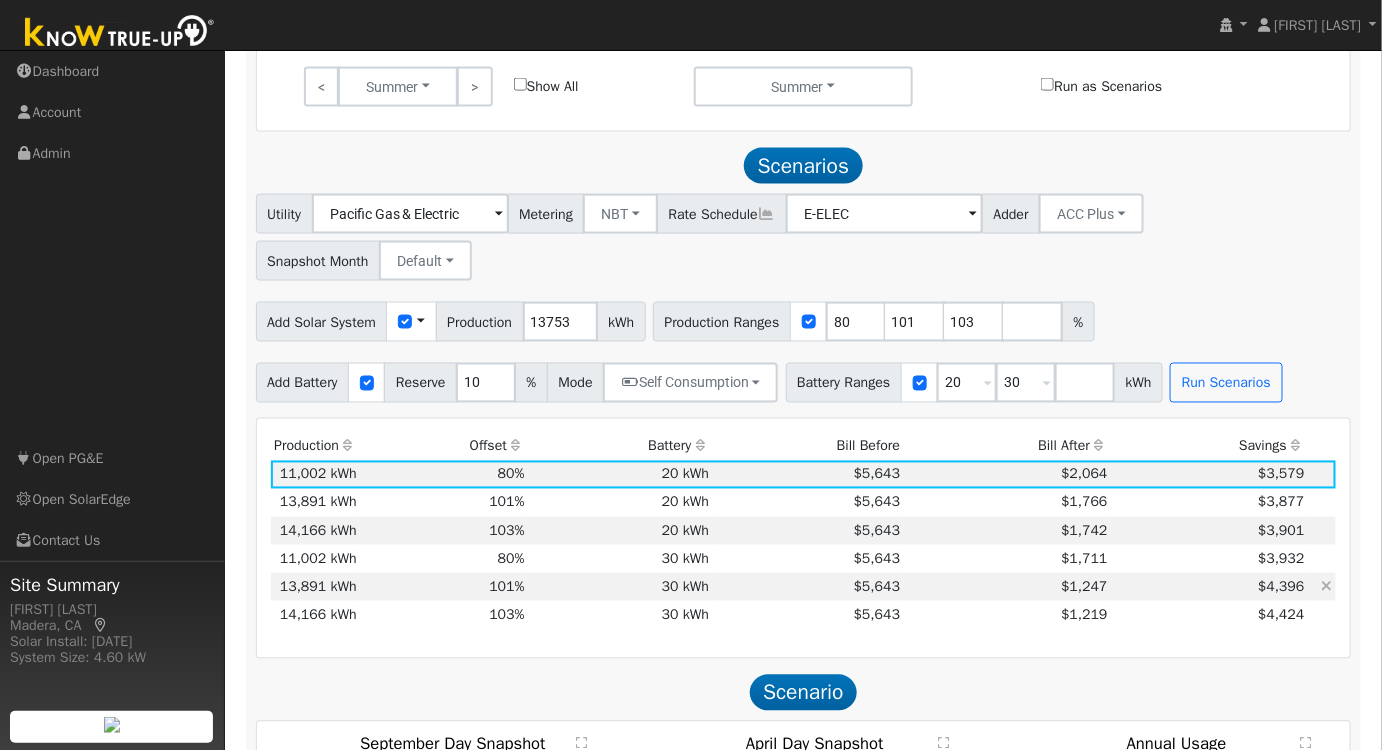 click on "$1,247" at bounding box center [1008, 587] 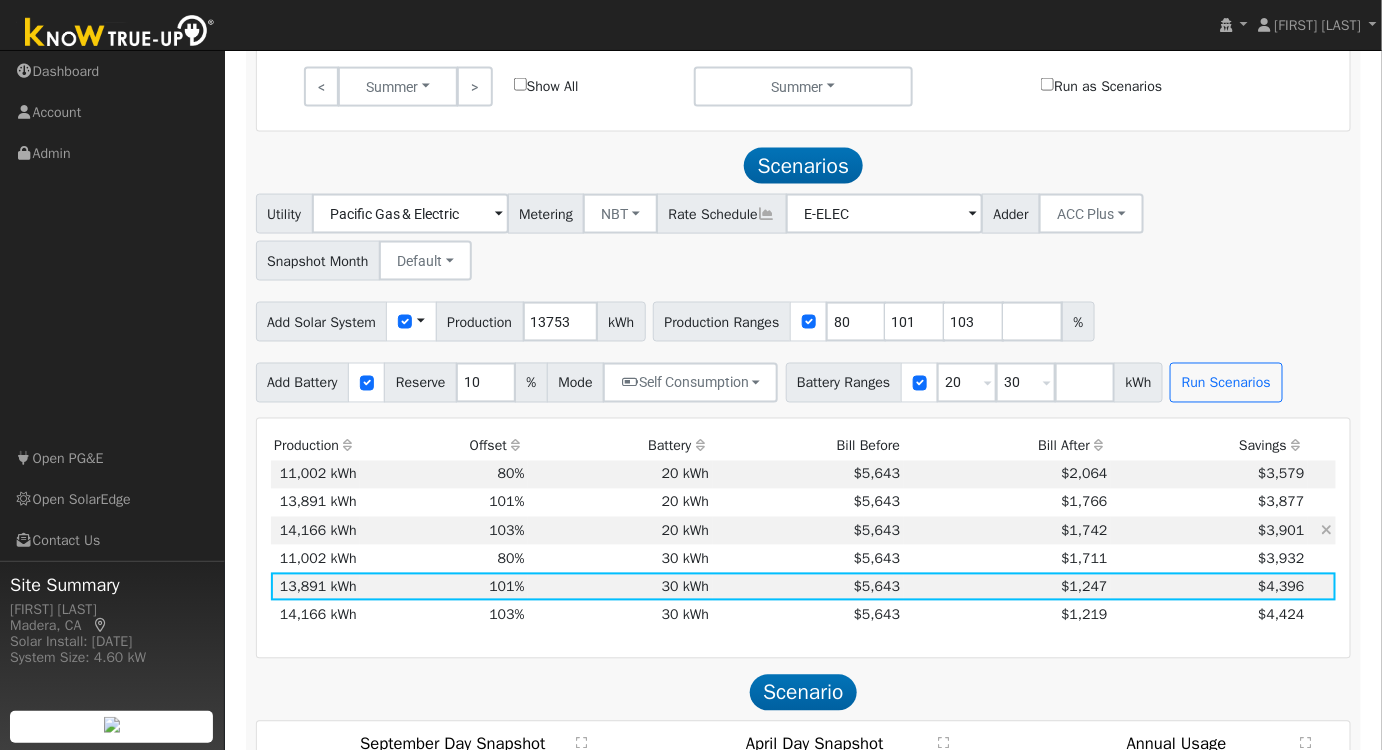 click on "$5,643" at bounding box center [808, 531] 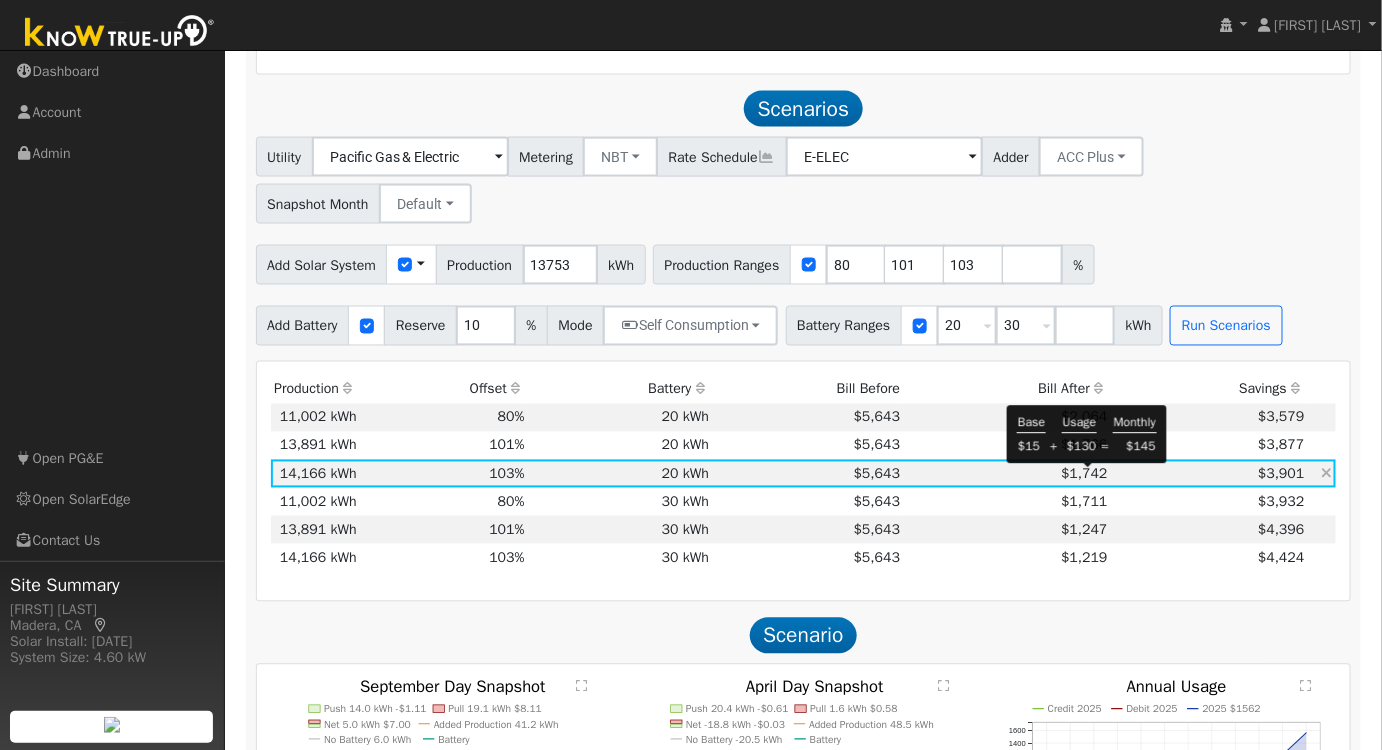 scroll, scrollTop: 1117, scrollLeft: 0, axis: vertical 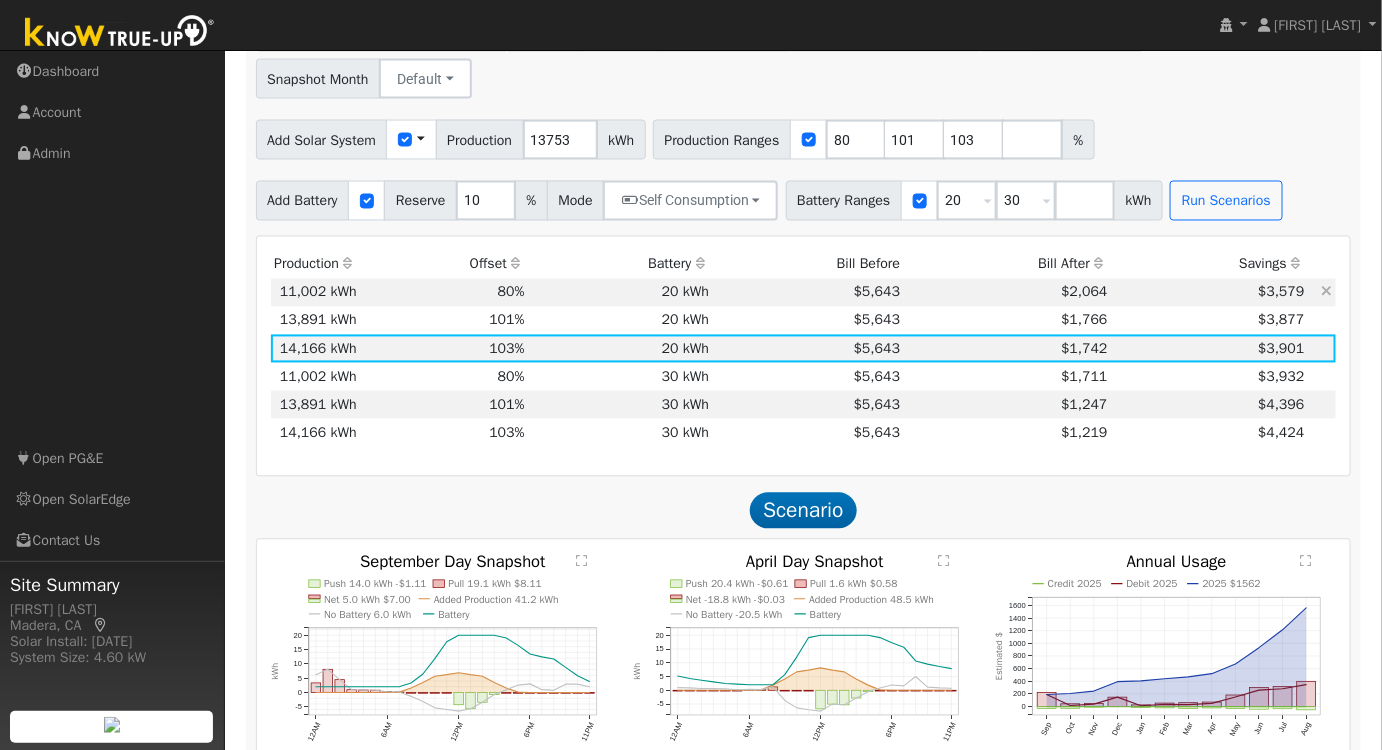 click on "20 kWh" at bounding box center (620, 293) 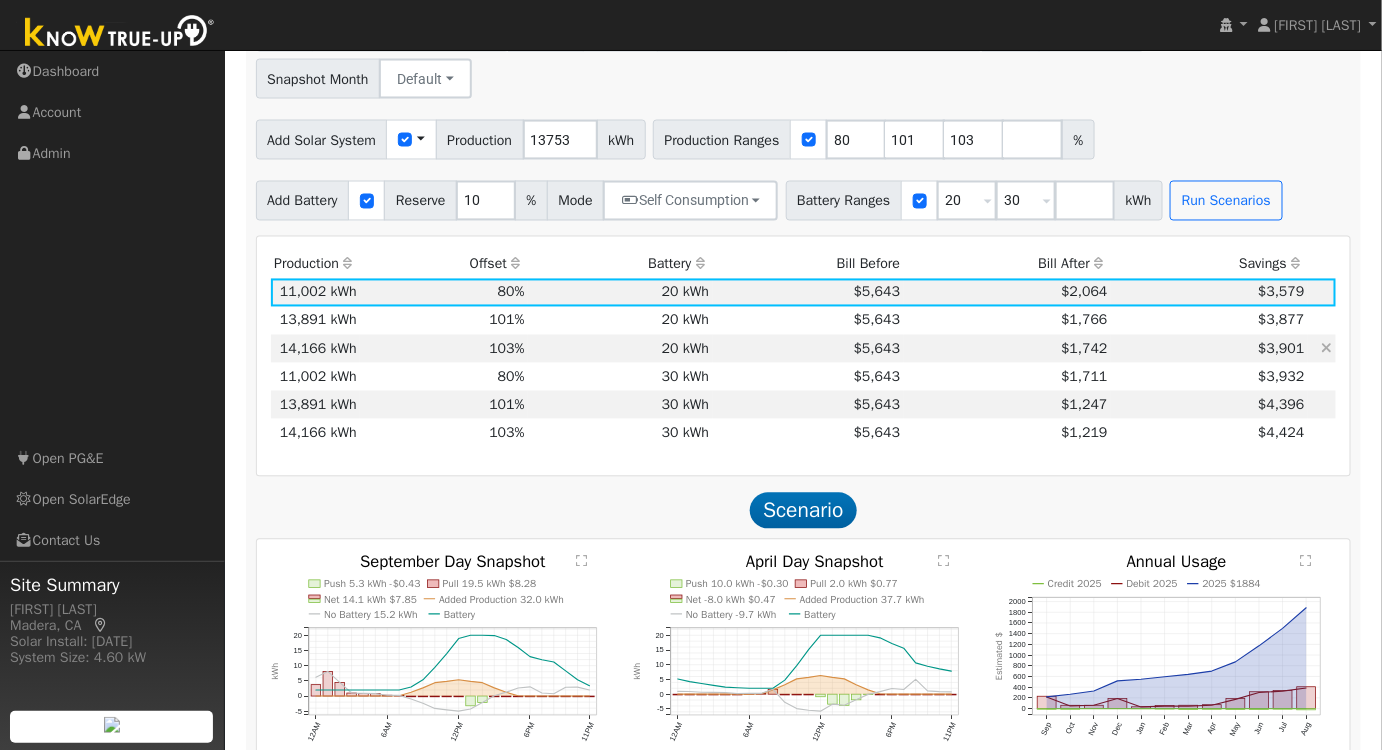 click on "$3,901" at bounding box center [1209, 349] 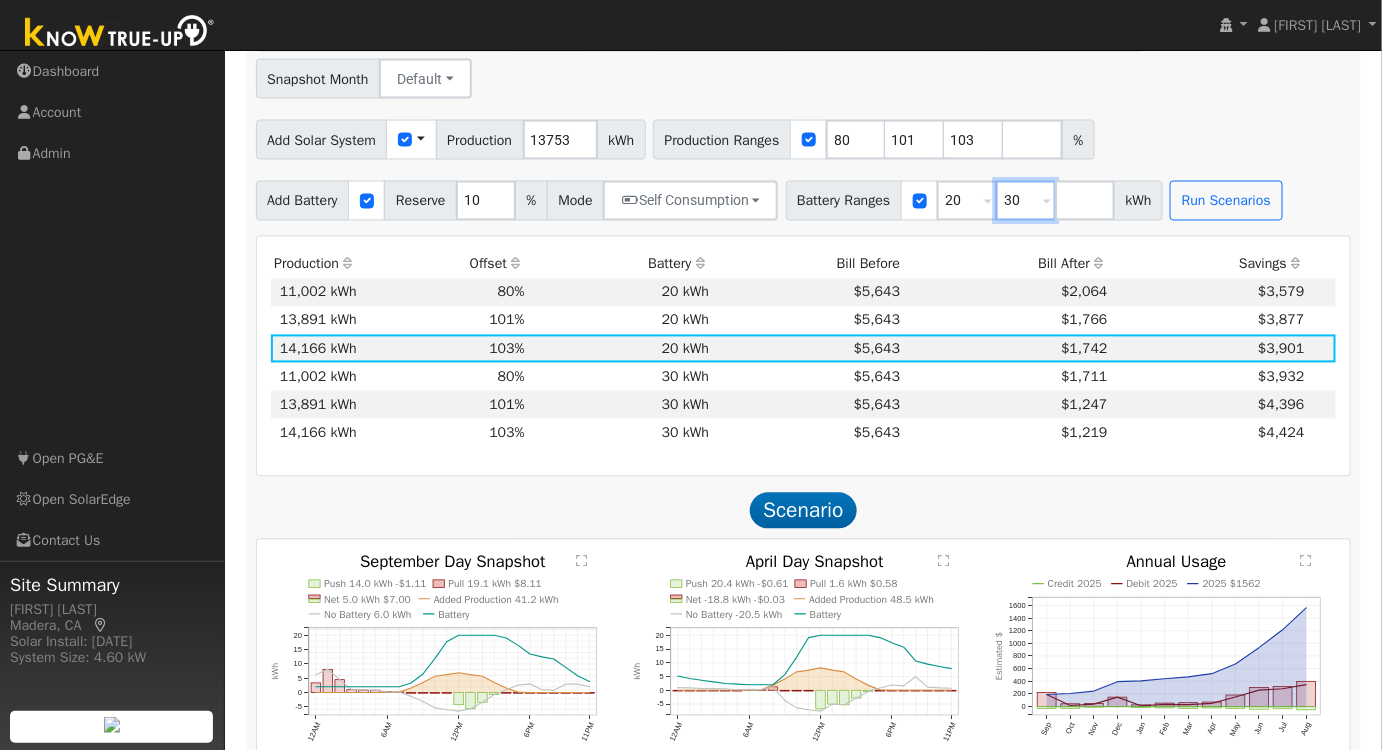drag, startPoint x: 1031, startPoint y: 208, endPoint x: 969, endPoint y: 211, distance: 62.072536 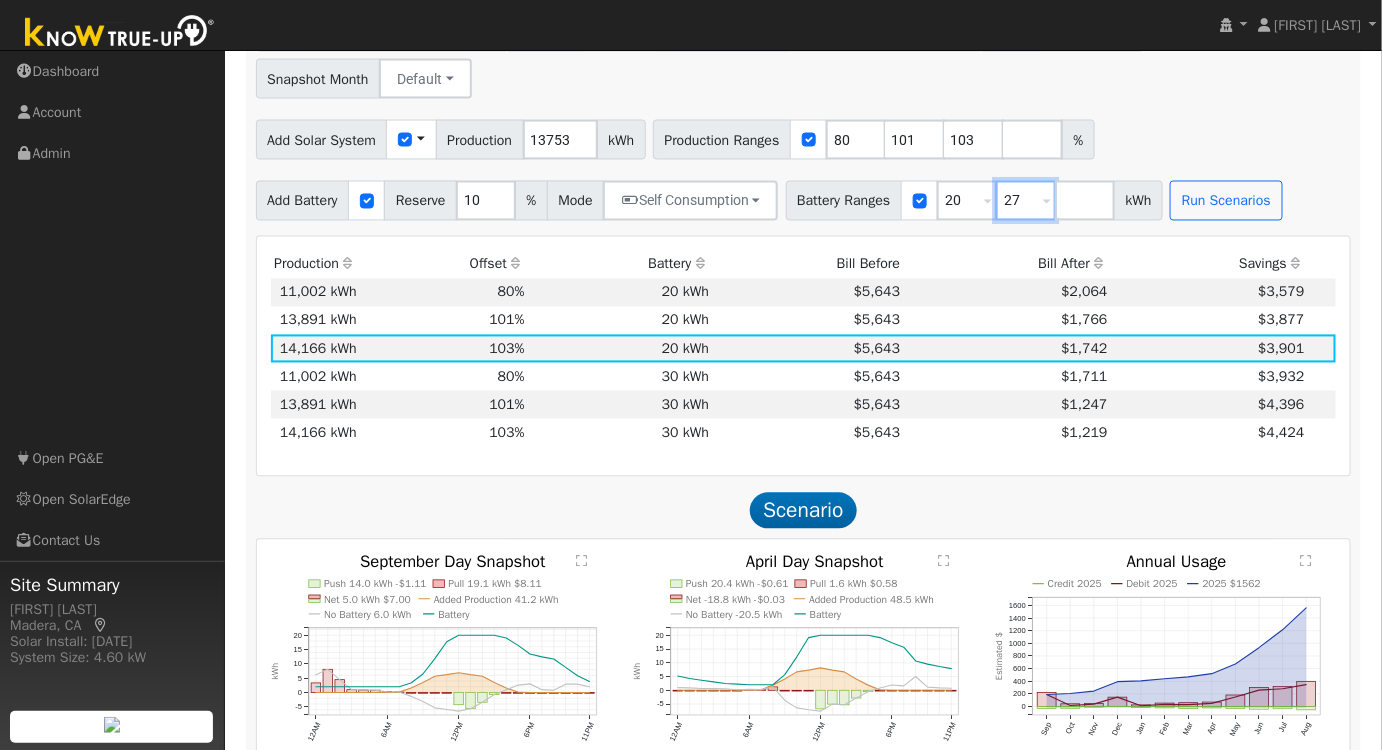 type on "27" 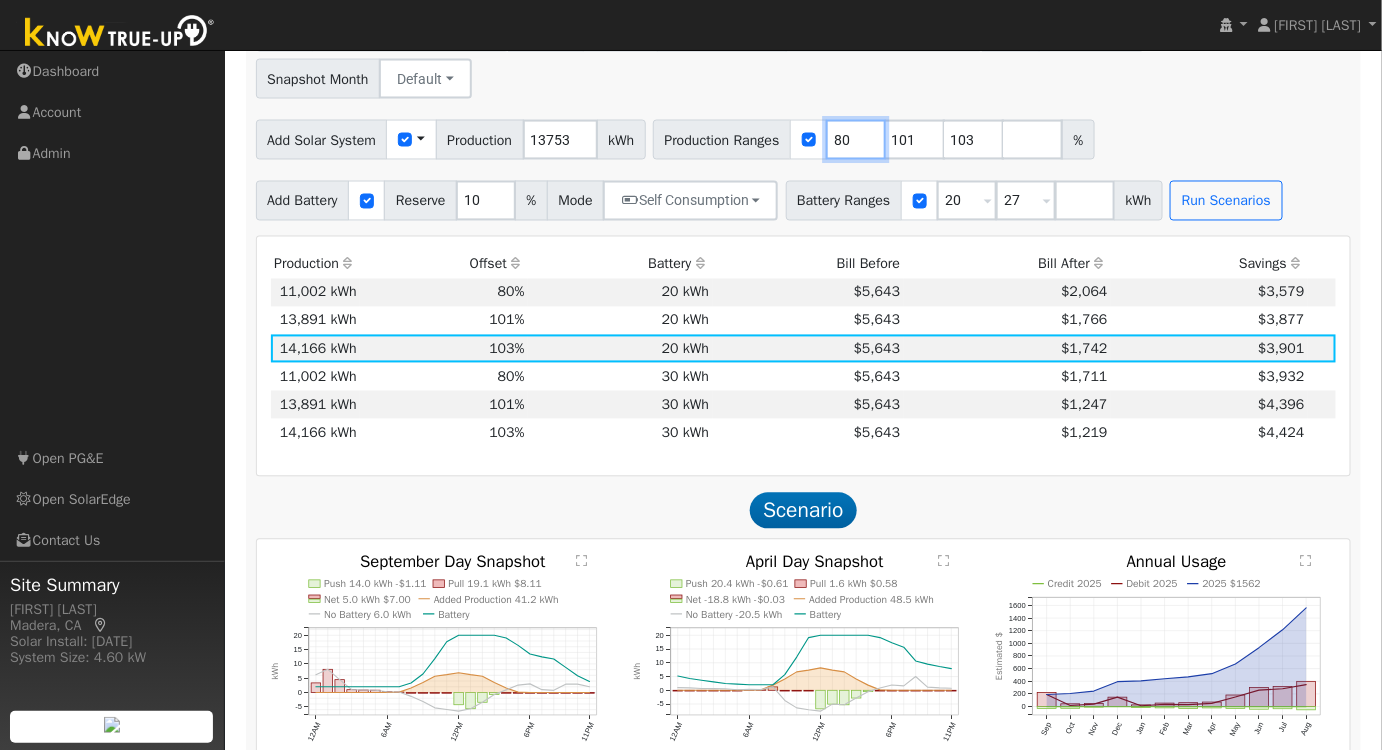 drag, startPoint x: 858, startPoint y: 141, endPoint x: 620, endPoint y: 128, distance: 238.35478 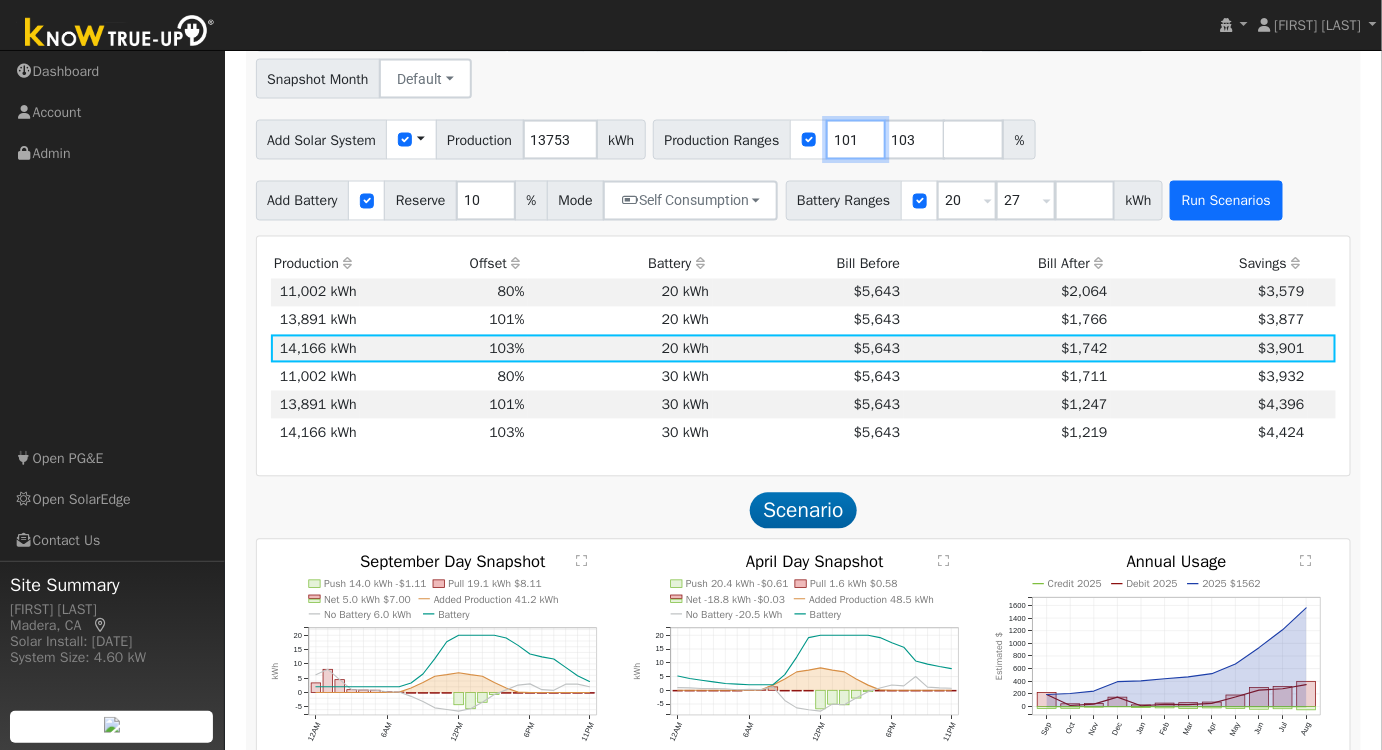 type on "101" 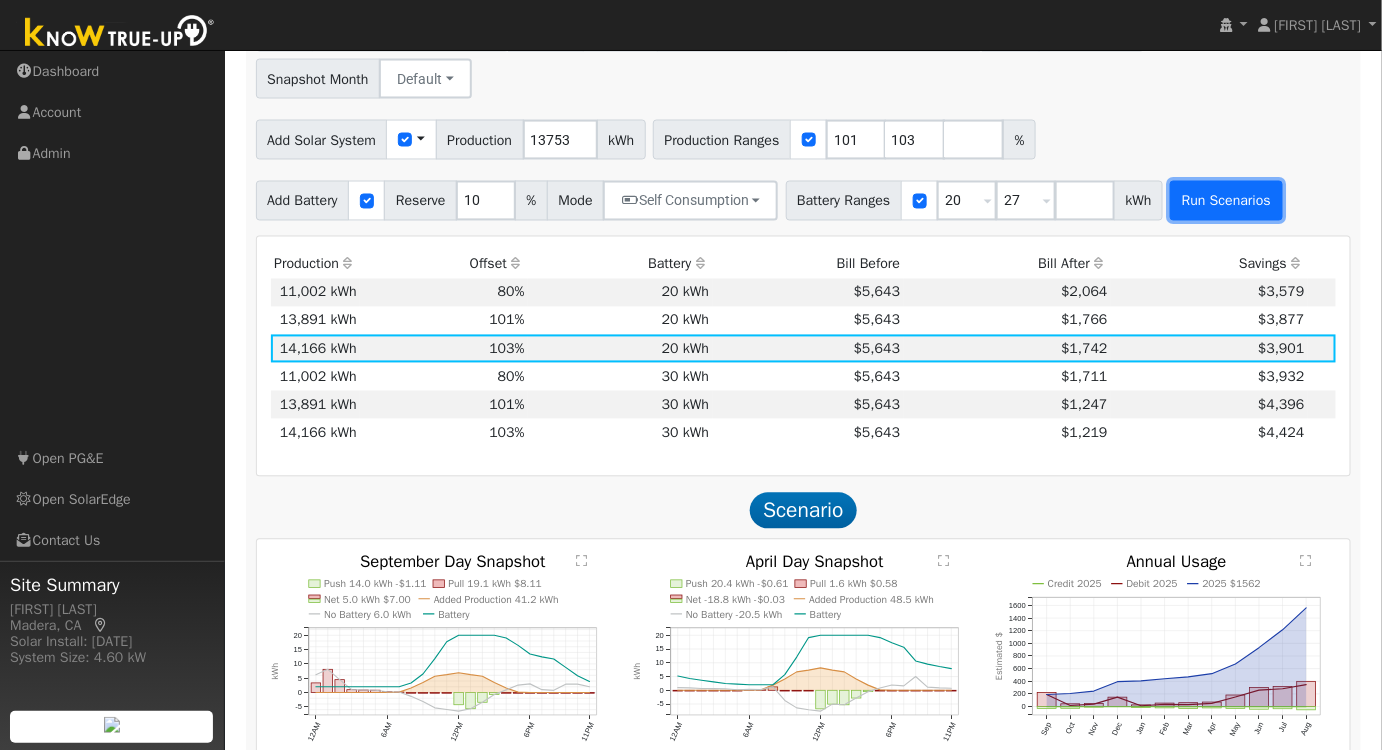 click on "Run Scenarios" at bounding box center [1226, 201] 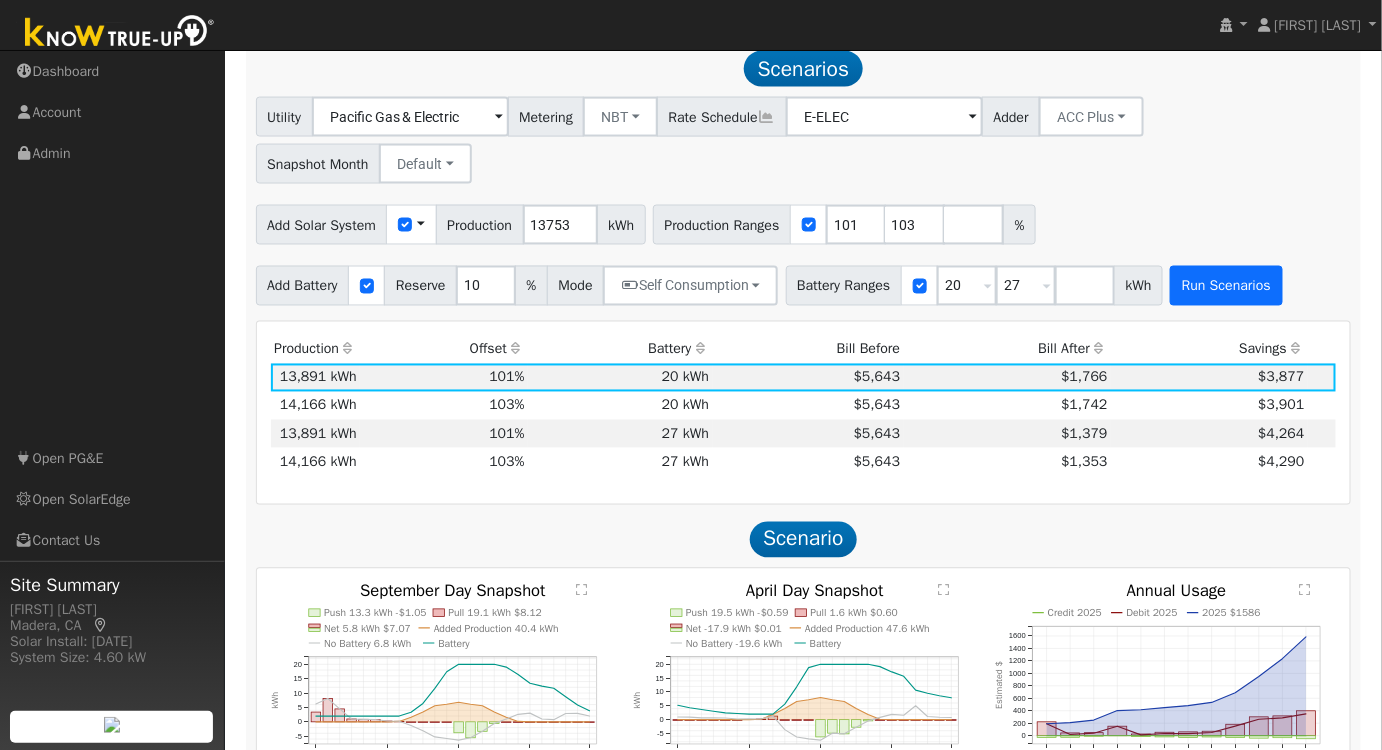 scroll, scrollTop: 1026, scrollLeft: 0, axis: vertical 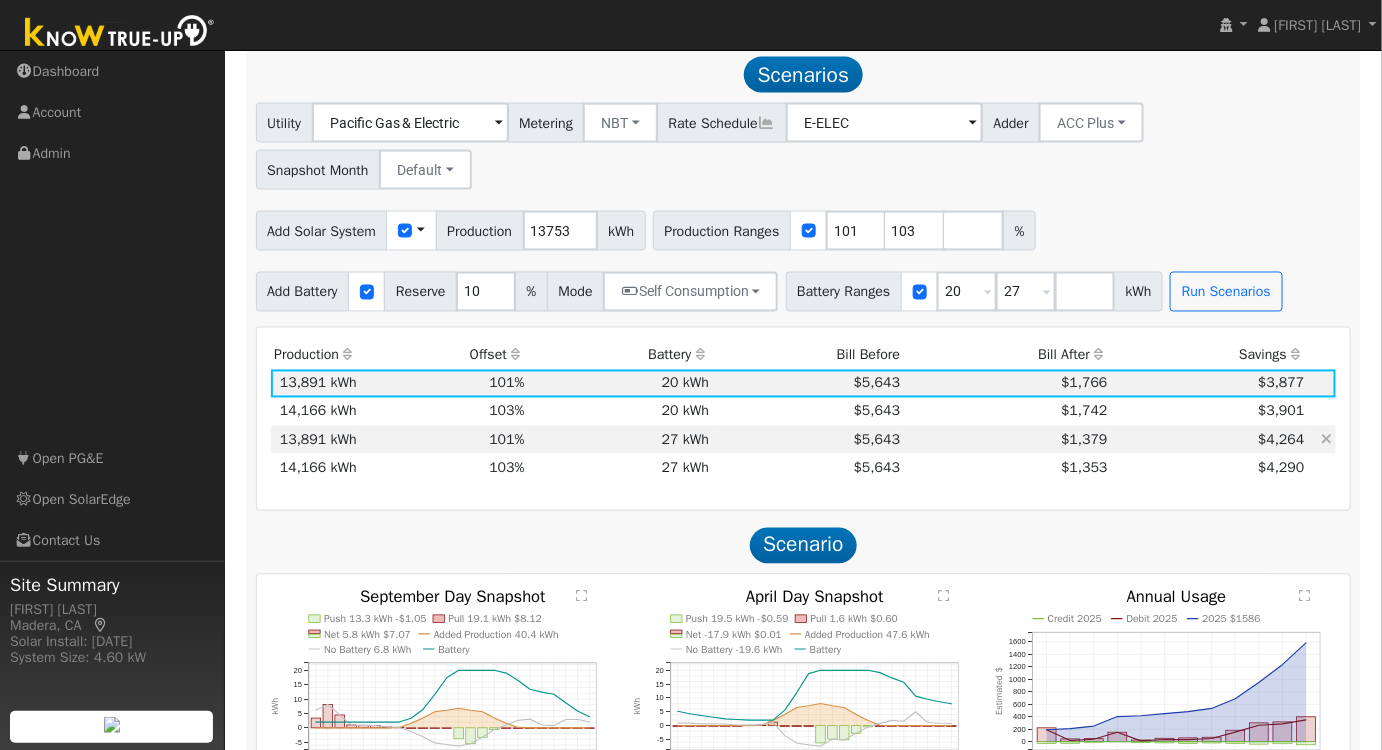 click on "$5,643" at bounding box center (808, 440) 